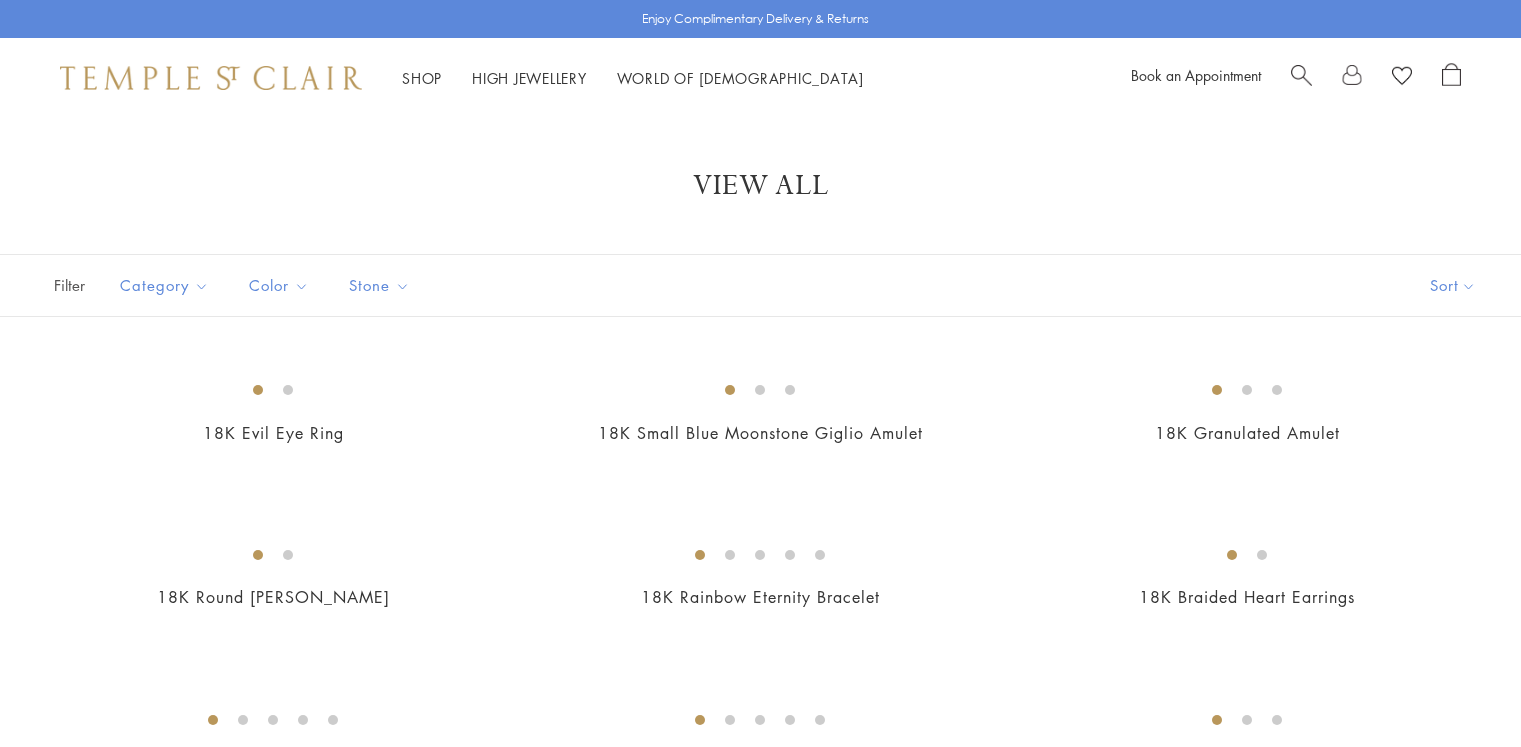 scroll, scrollTop: 9900, scrollLeft: 0, axis: vertical 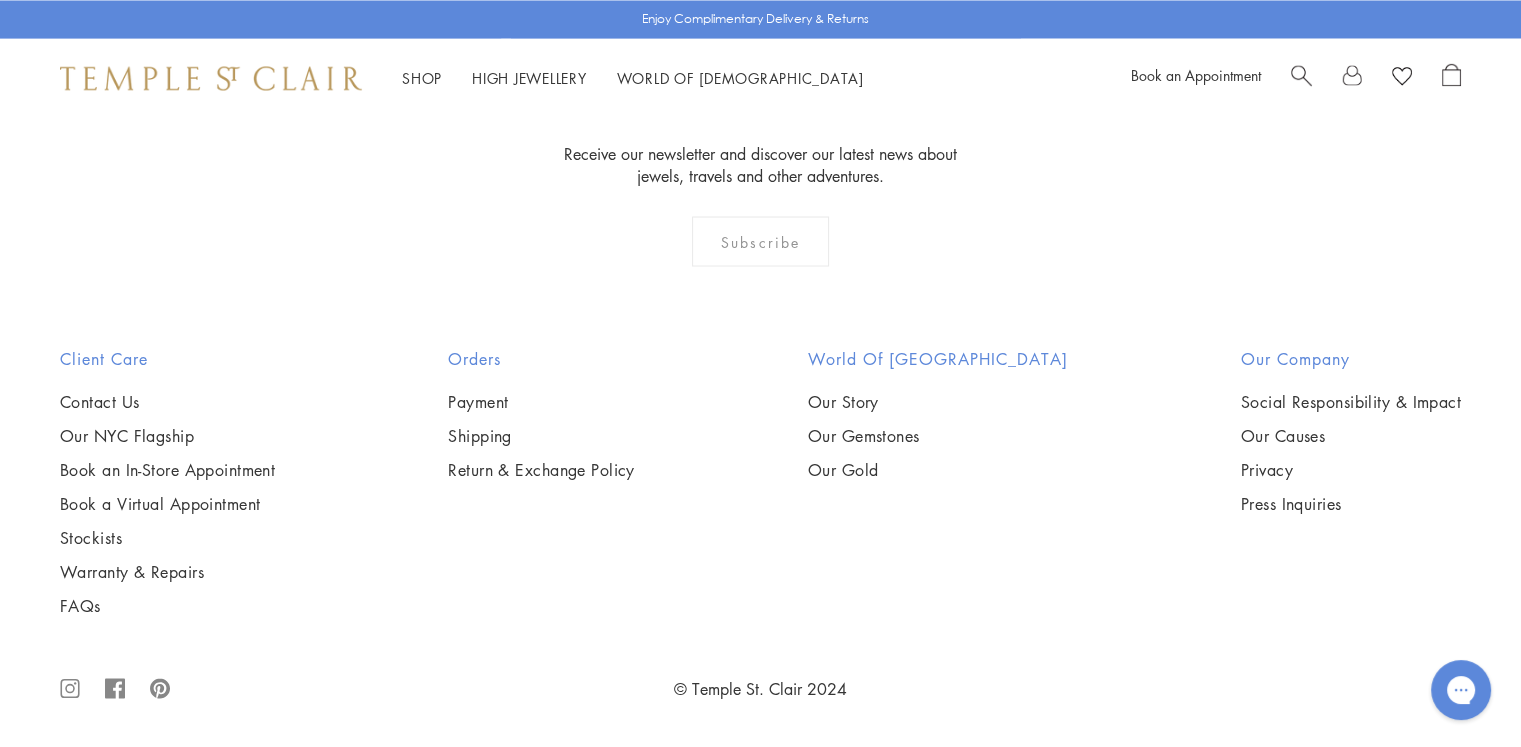 click on "3" at bounding box center (661, -83) 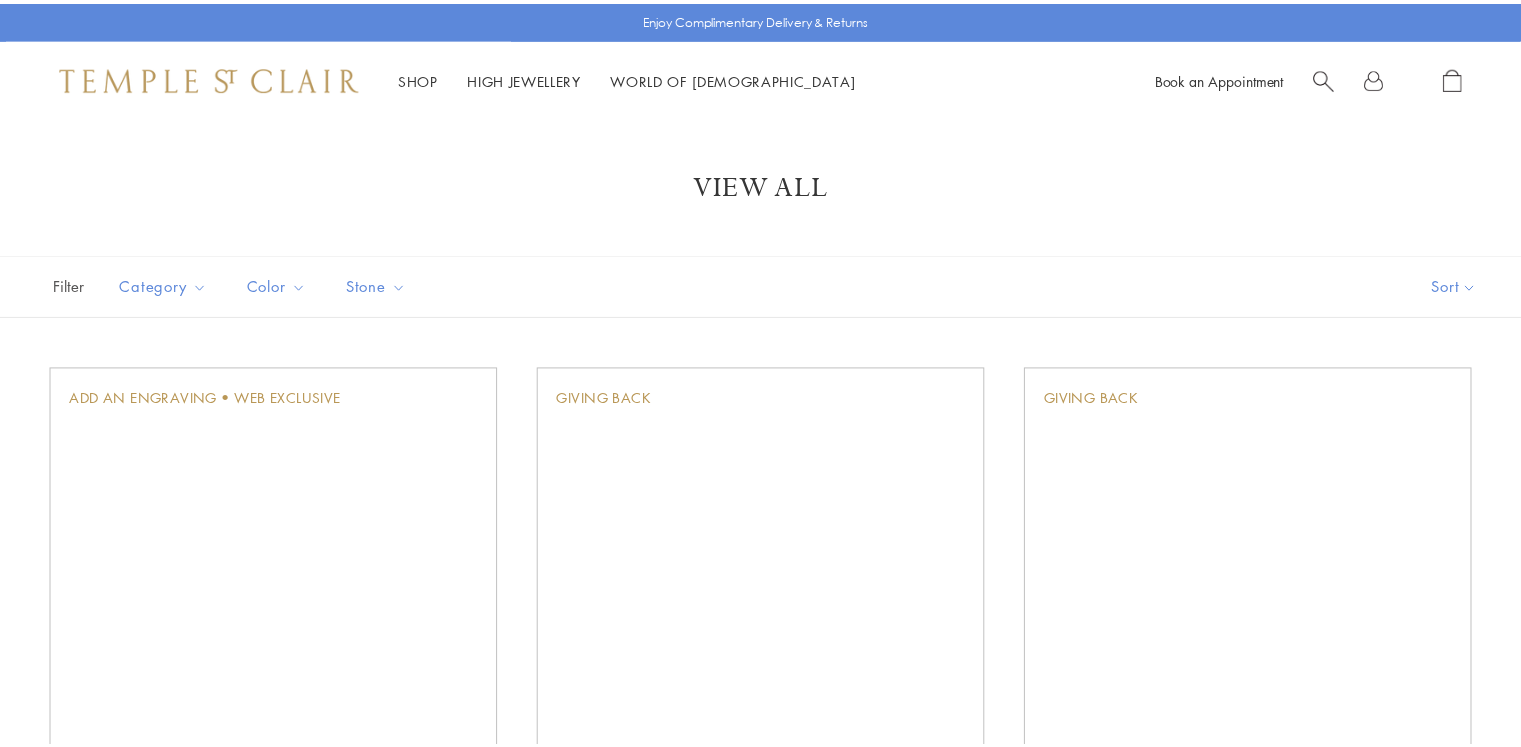 scroll, scrollTop: 0, scrollLeft: 0, axis: both 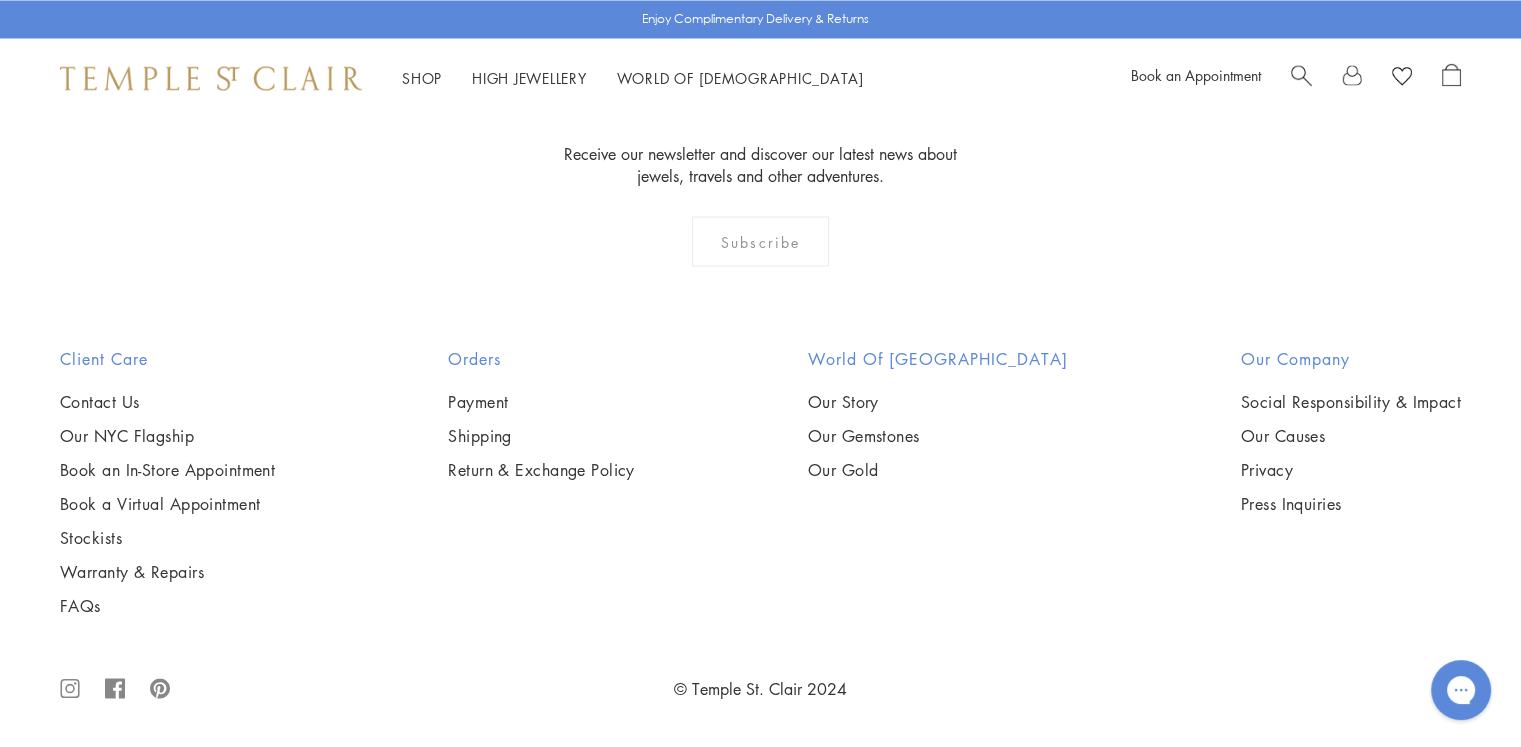 drag, startPoint x: 1020, startPoint y: 331, endPoint x: 932, endPoint y: 485, distance: 177.36967 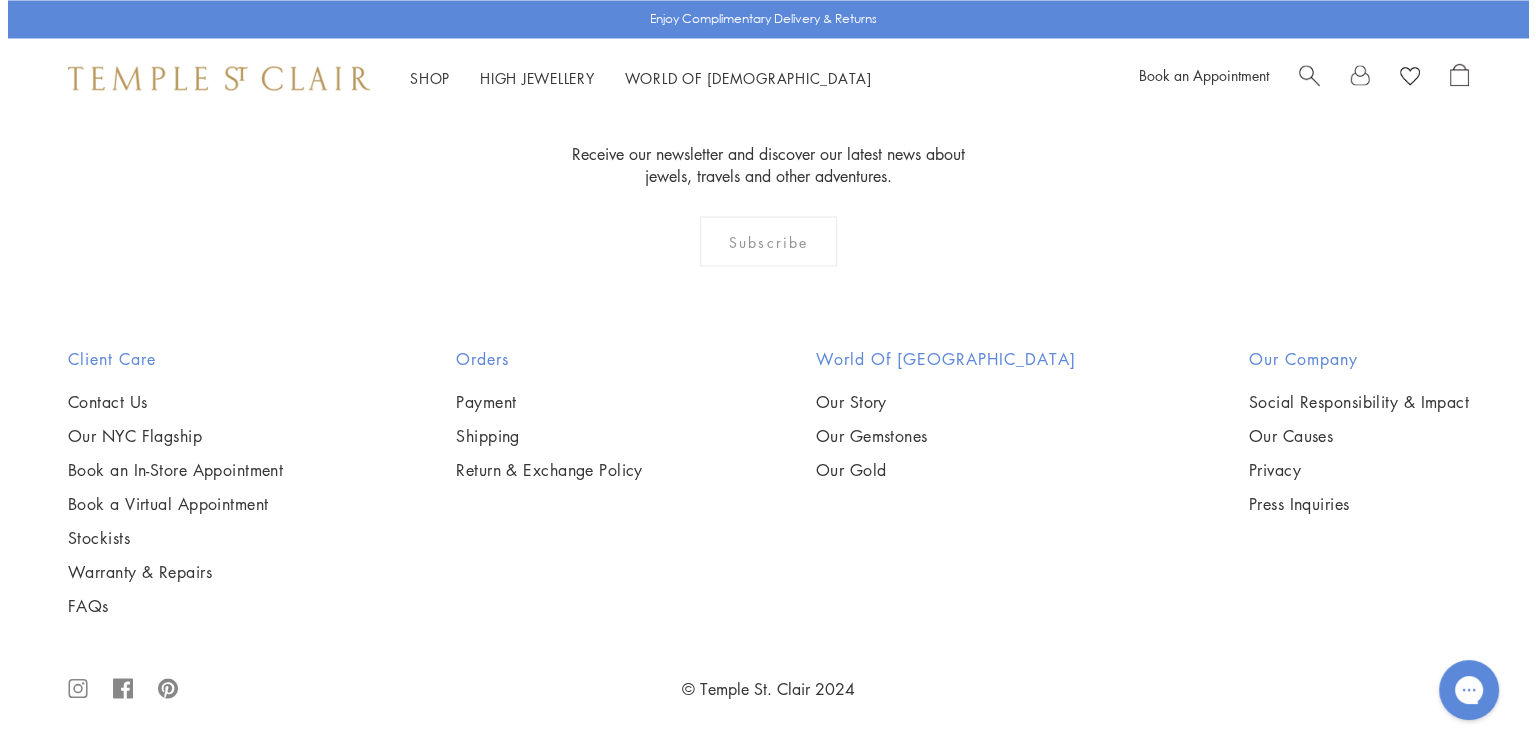 scroll, scrollTop: 10081, scrollLeft: 0, axis: vertical 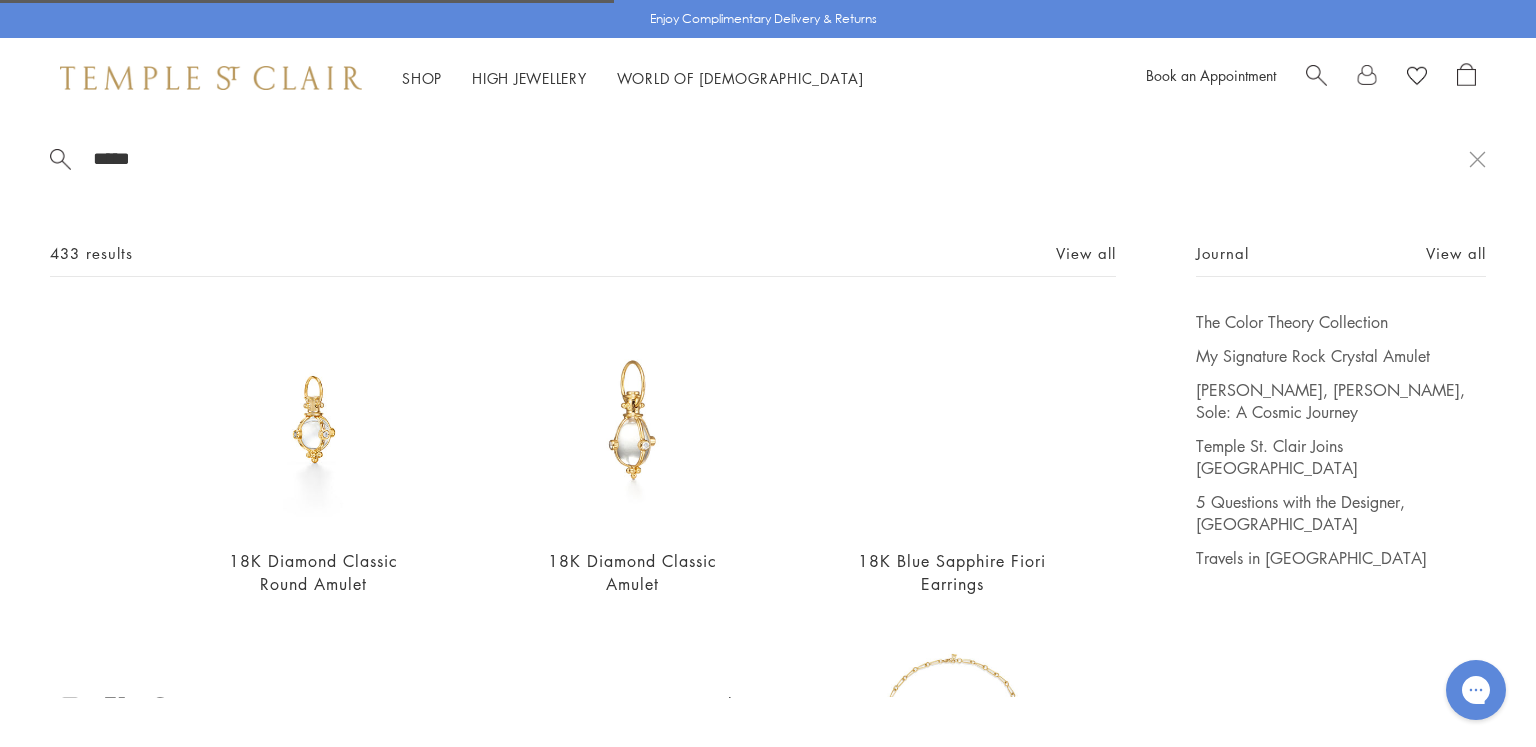 type on "*****" 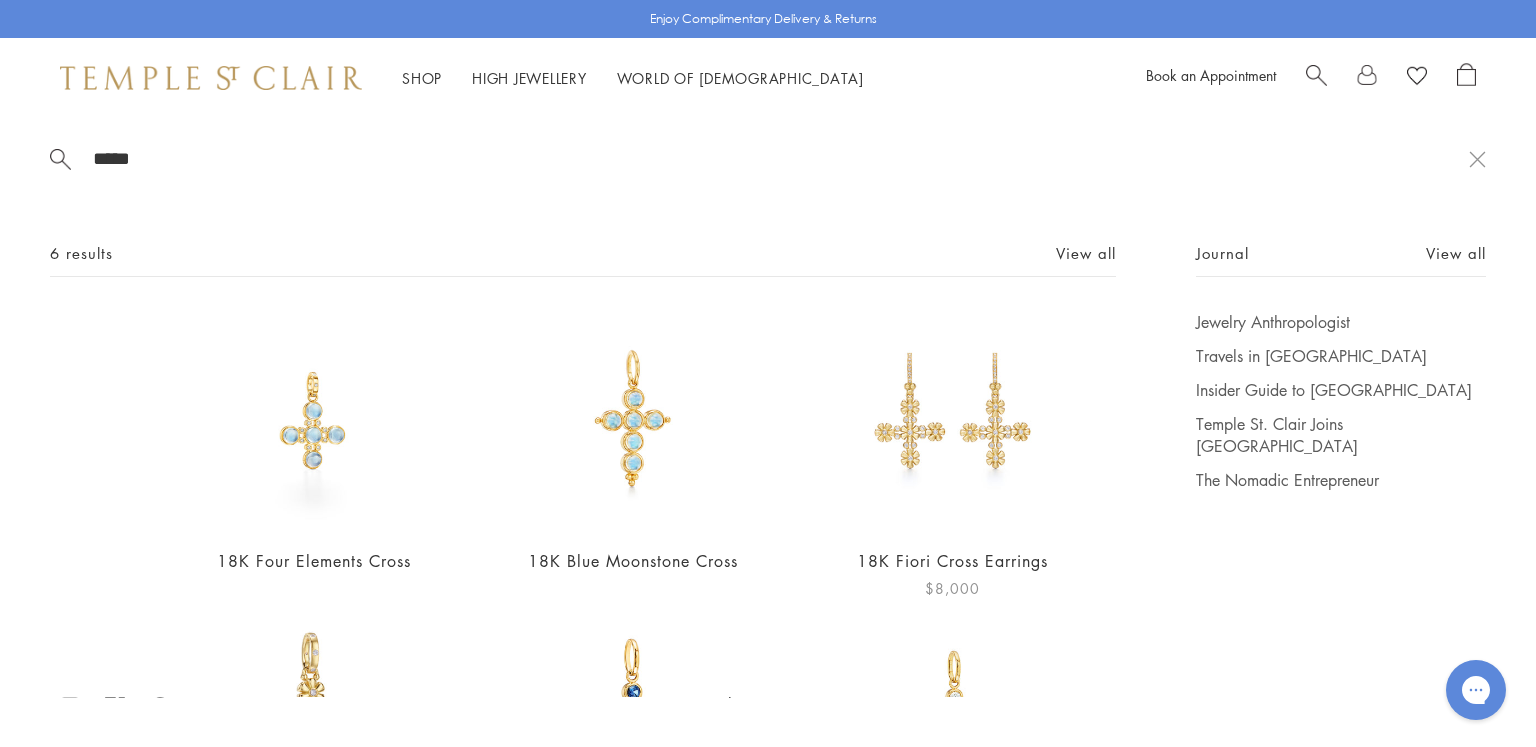 click at bounding box center [952, 420] 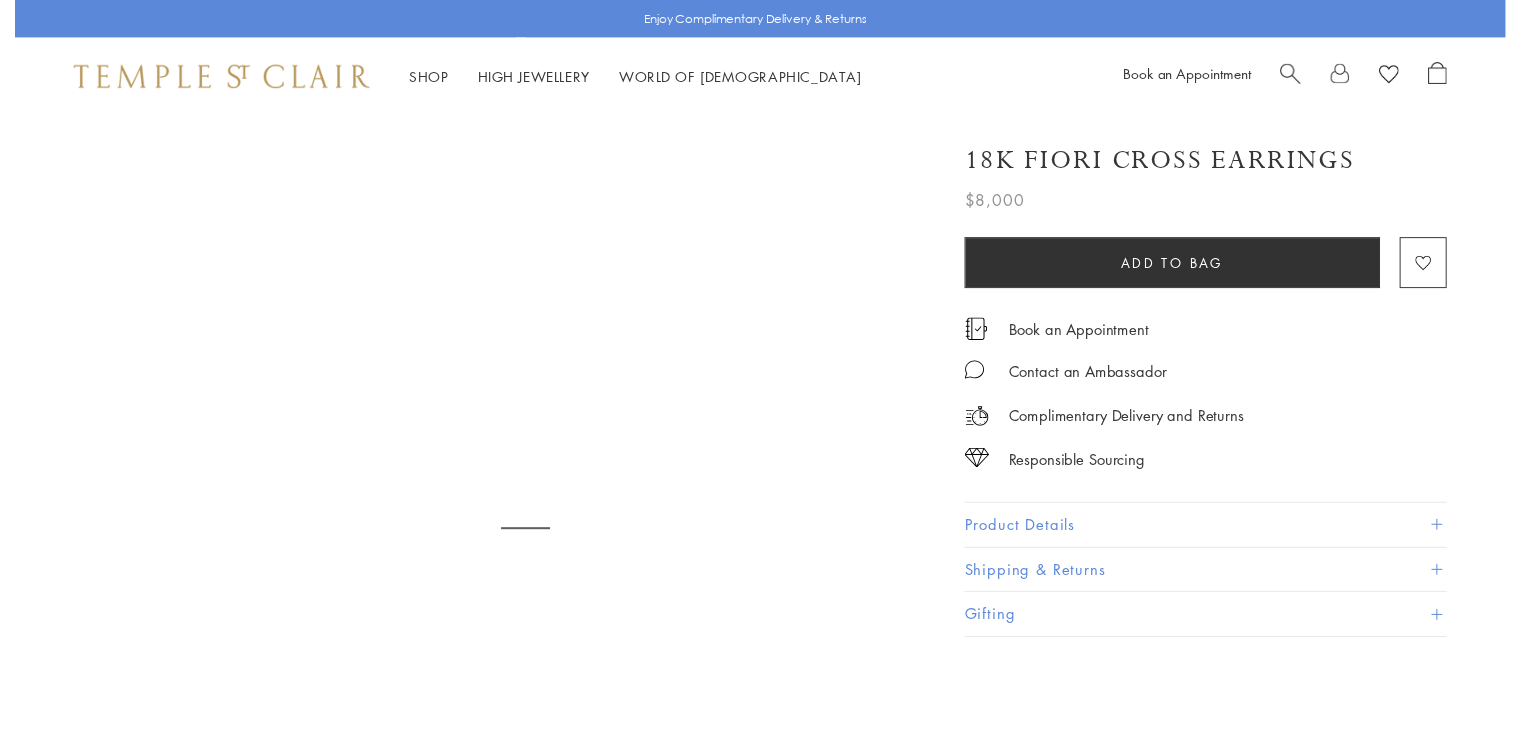 scroll, scrollTop: 0, scrollLeft: 0, axis: both 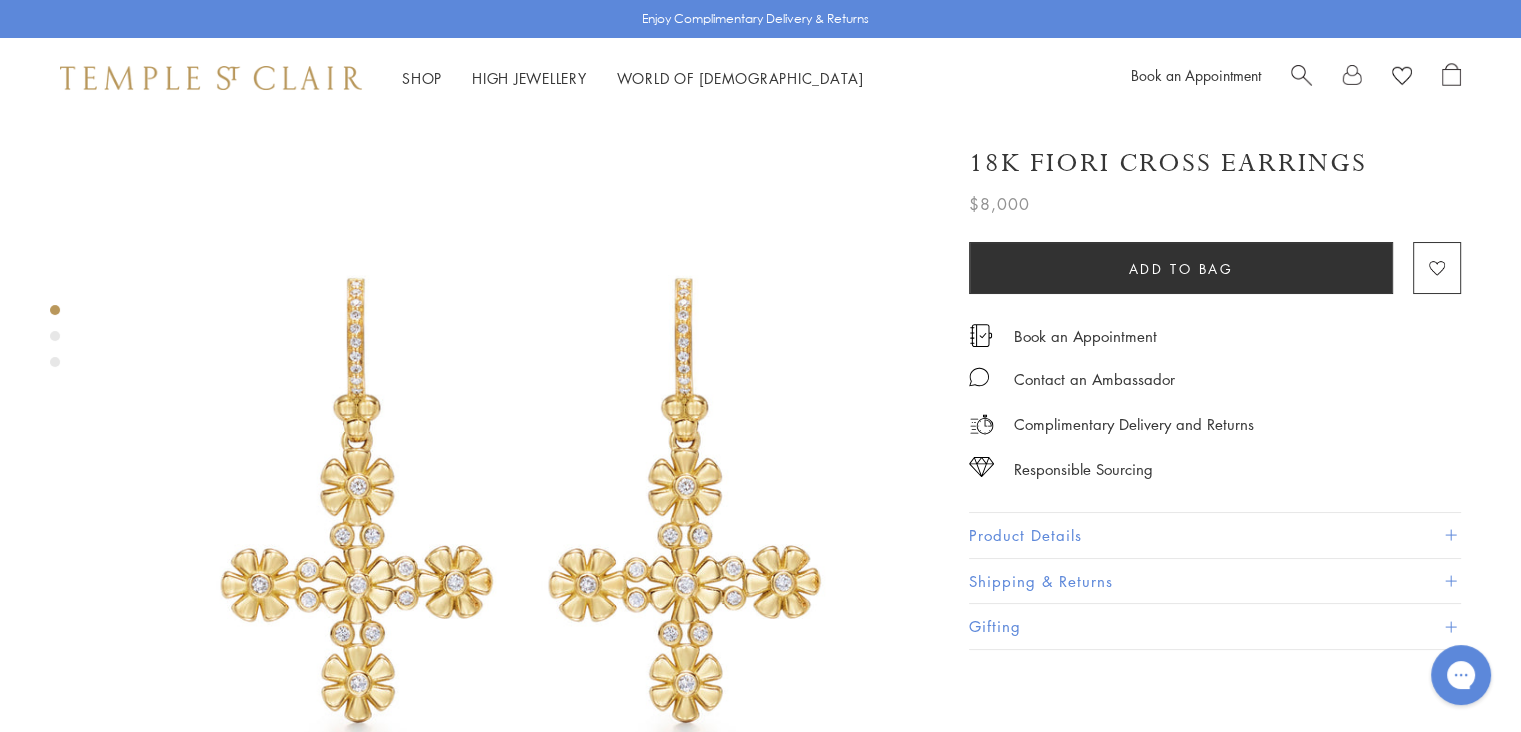 click on "Product Details" at bounding box center [1215, 535] 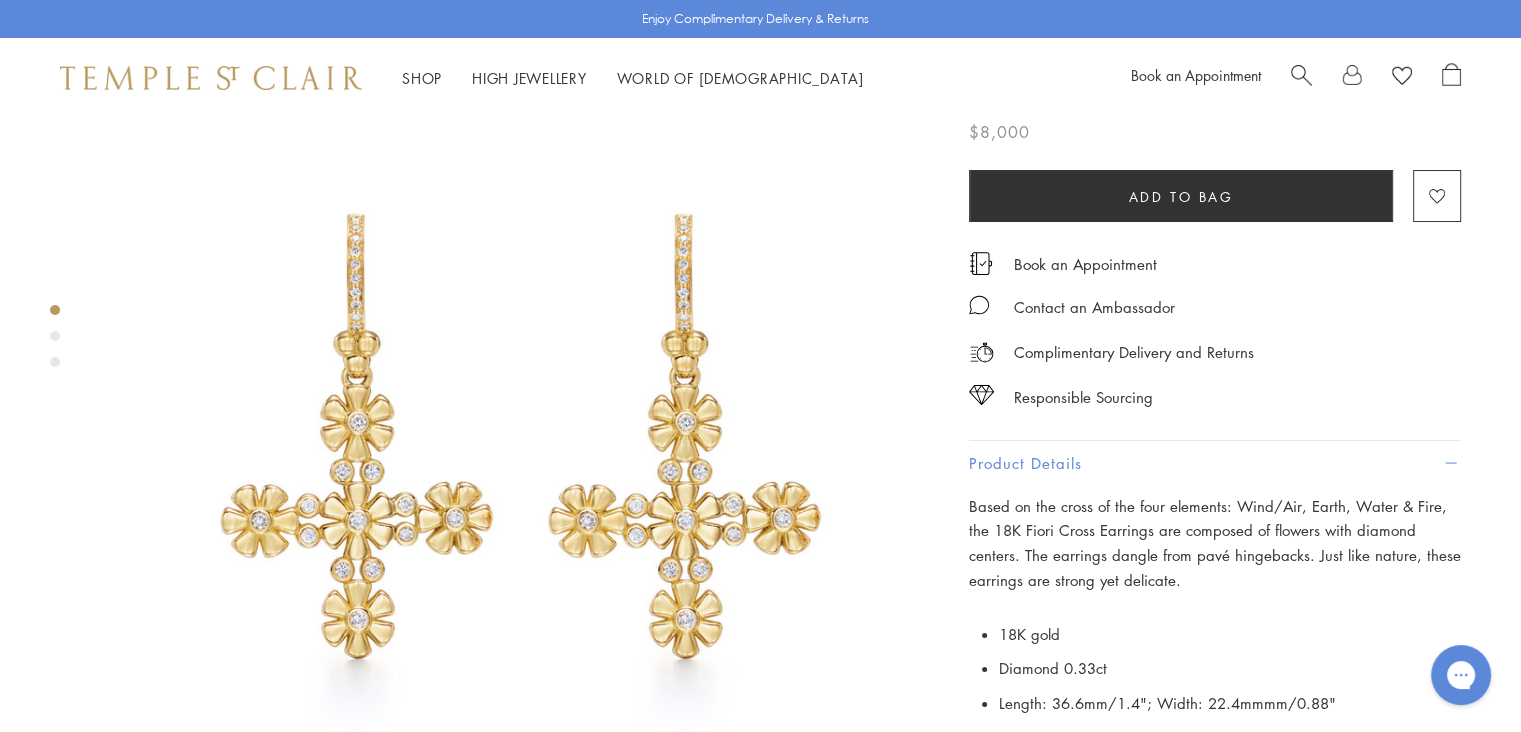 scroll, scrollTop: 100, scrollLeft: 0, axis: vertical 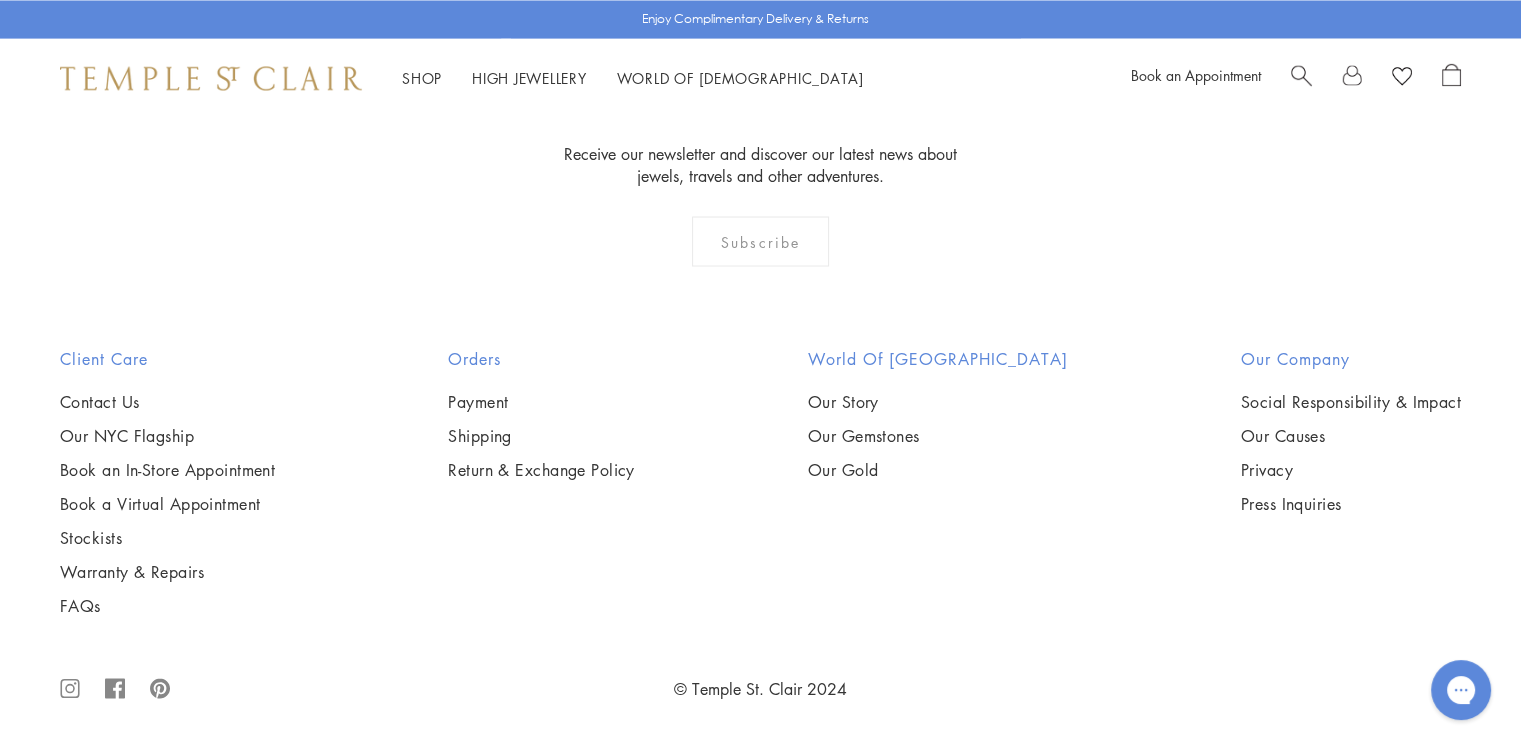 click at bounding box center [1301, 73] 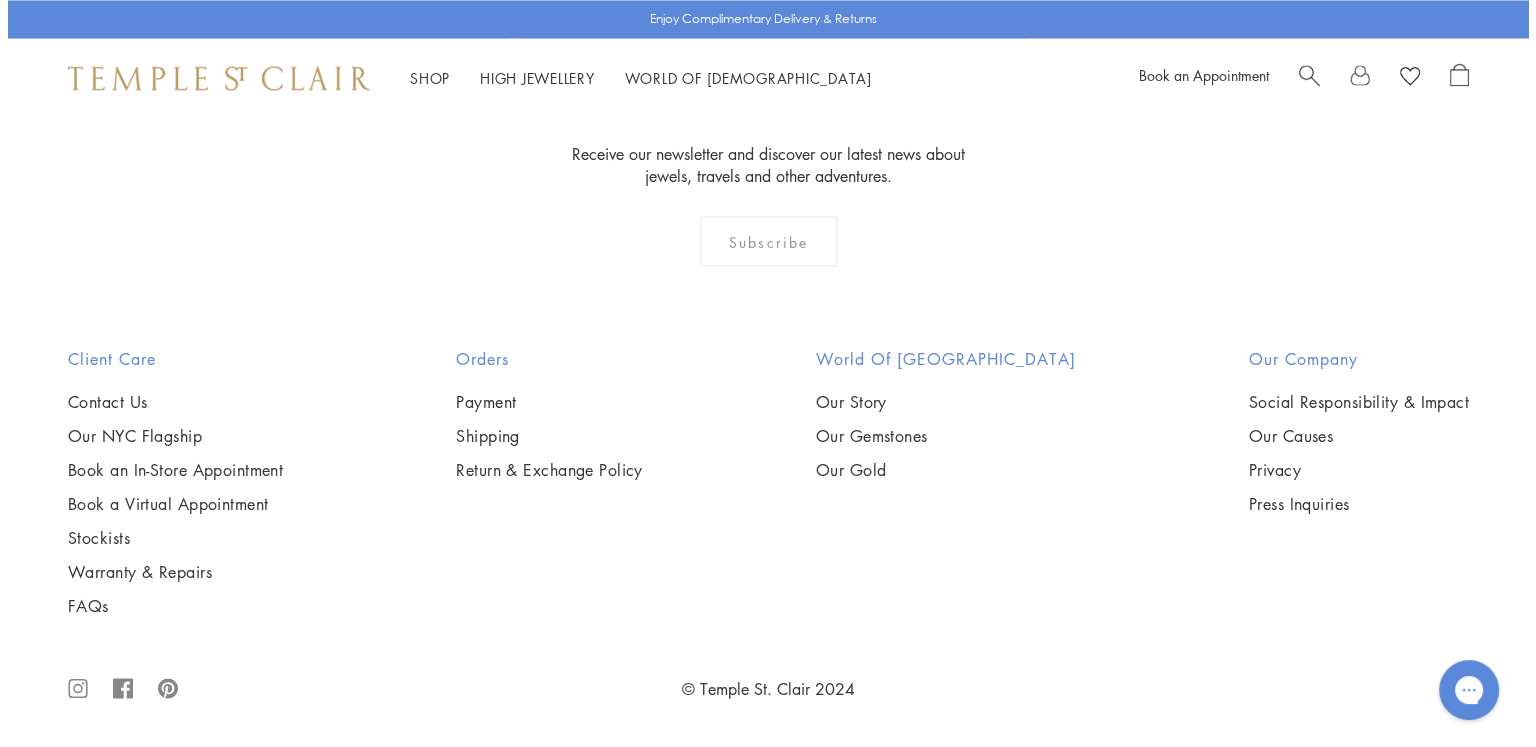 scroll, scrollTop: 10168, scrollLeft: 0, axis: vertical 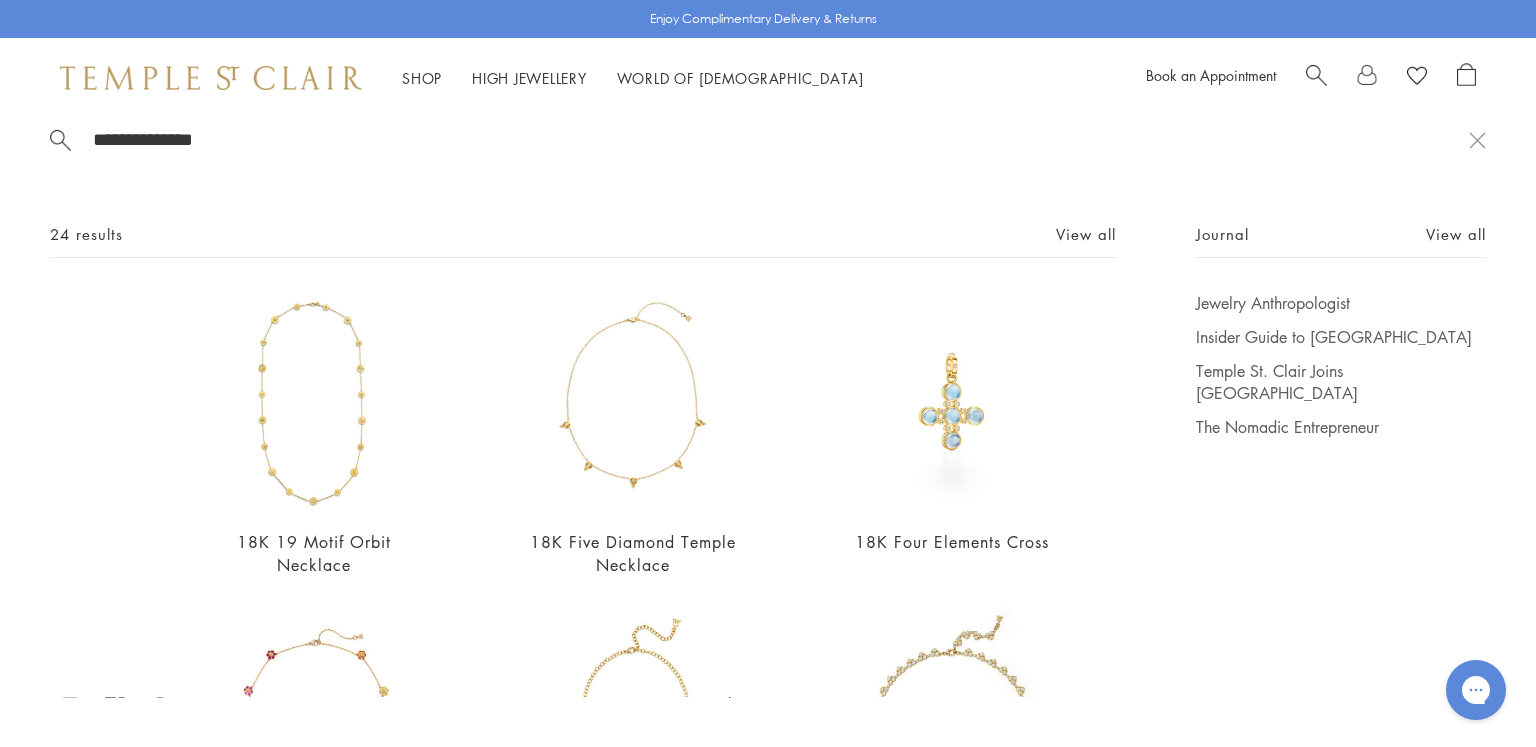 drag, startPoint x: 234, startPoint y: 133, endPoint x: 138, endPoint y: 144, distance: 96.62815 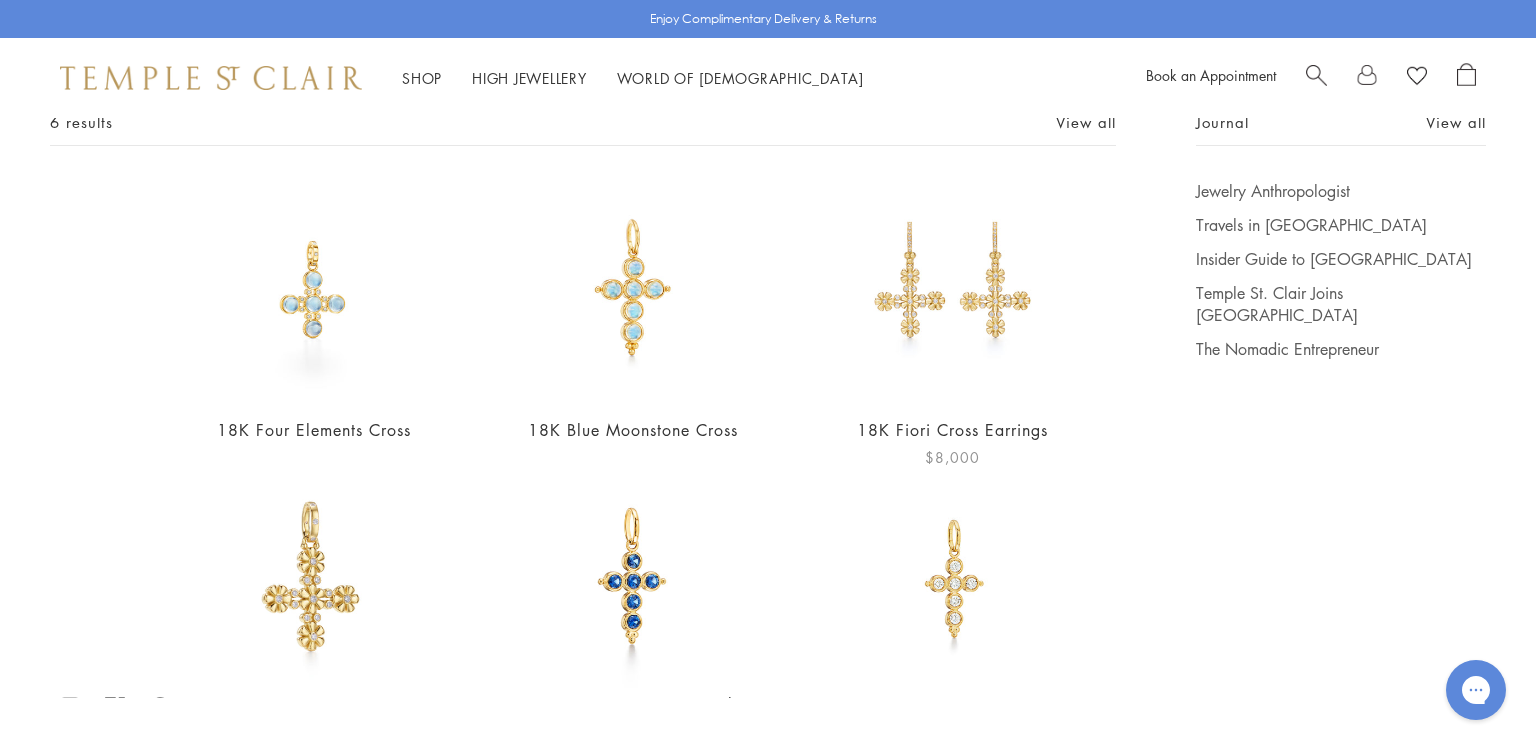 scroll, scrollTop: 262, scrollLeft: 0, axis: vertical 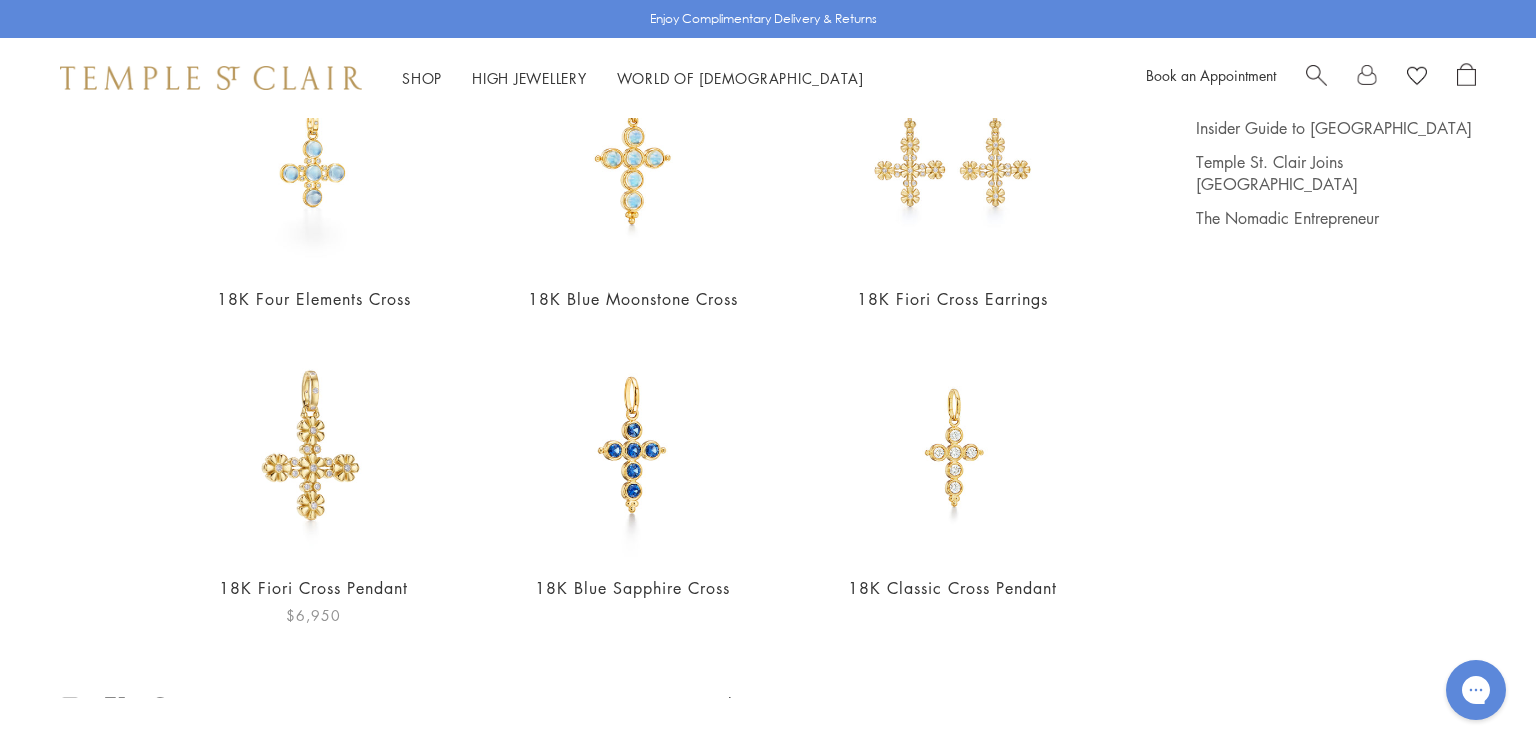 type on "*****" 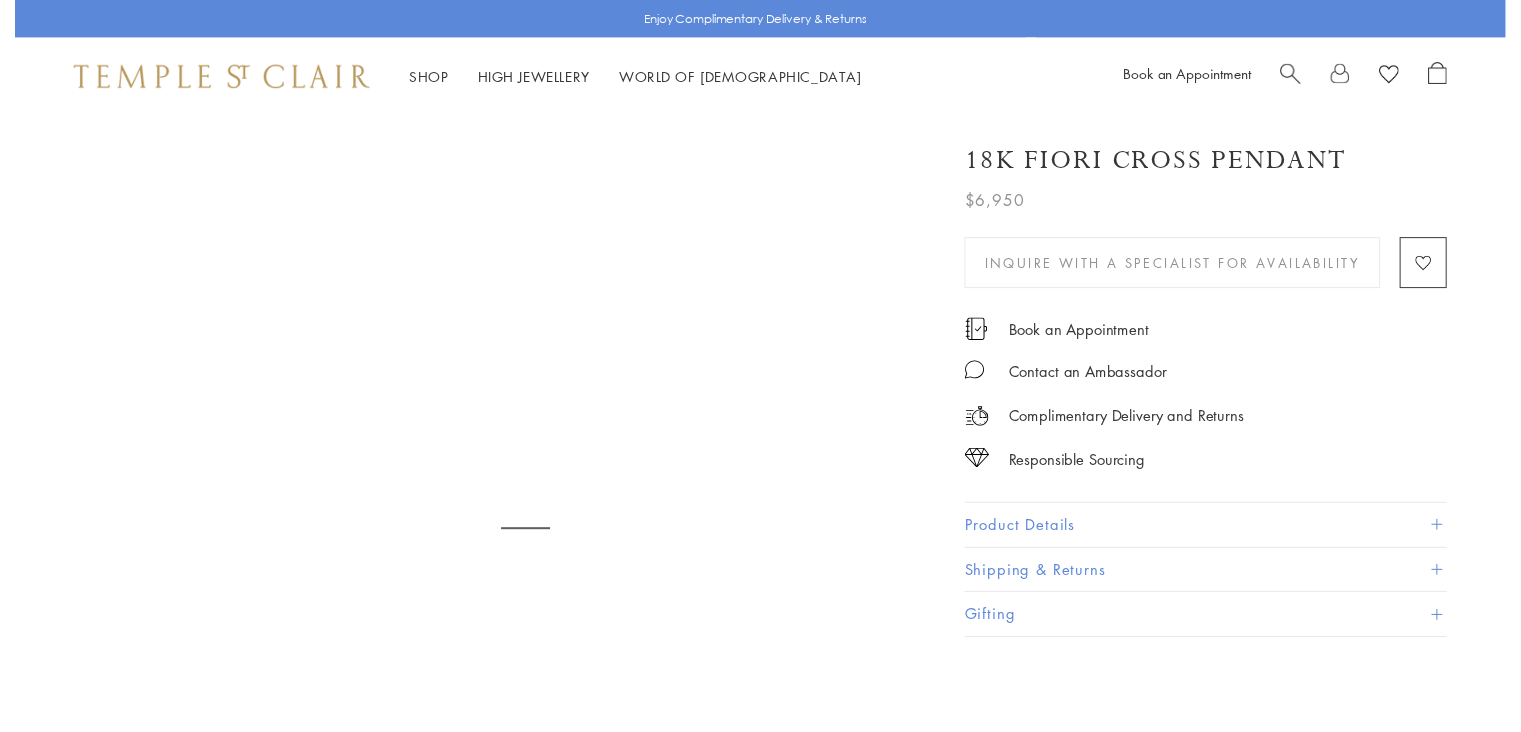 scroll, scrollTop: 0, scrollLeft: 0, axis: both 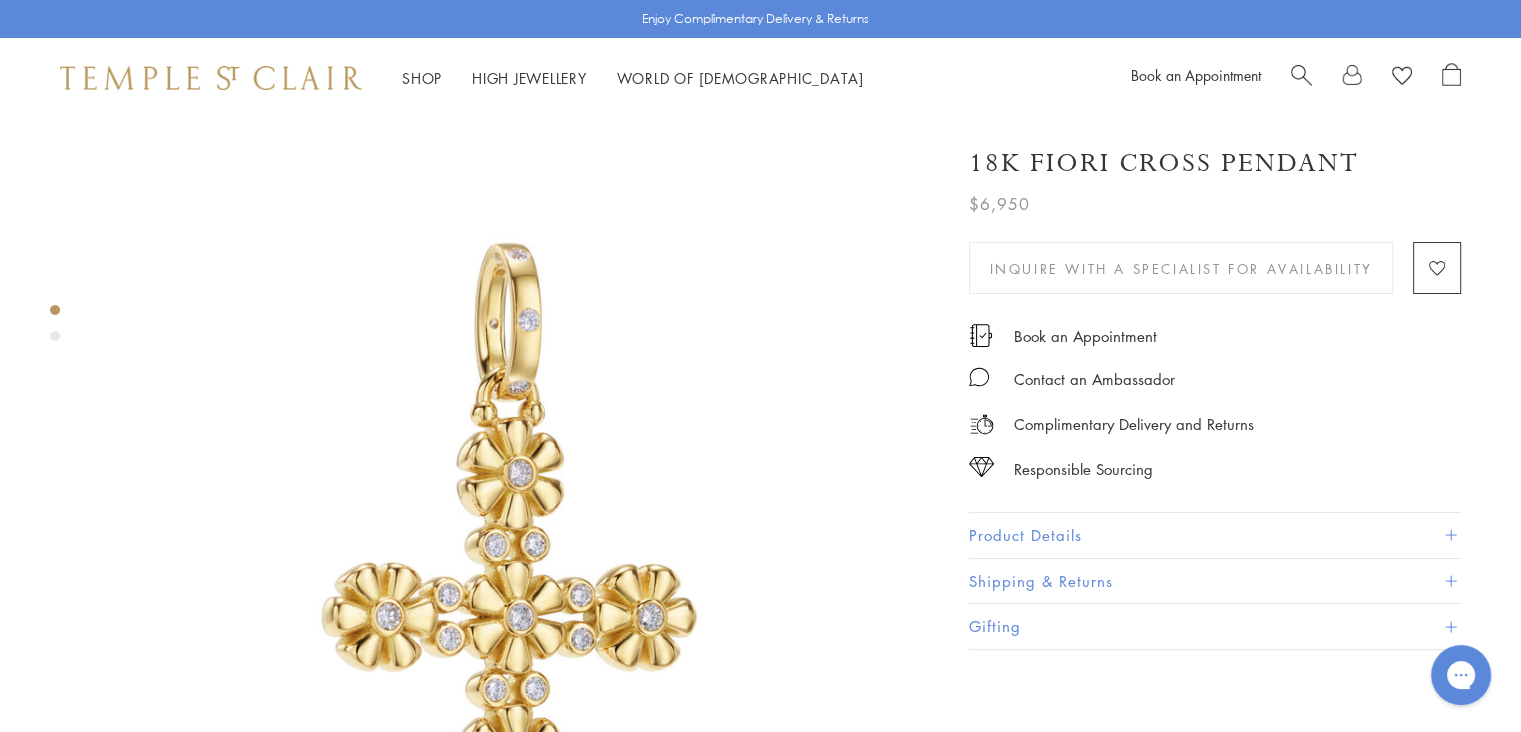 click on "Product Details" at bounding box center (1215, 535) 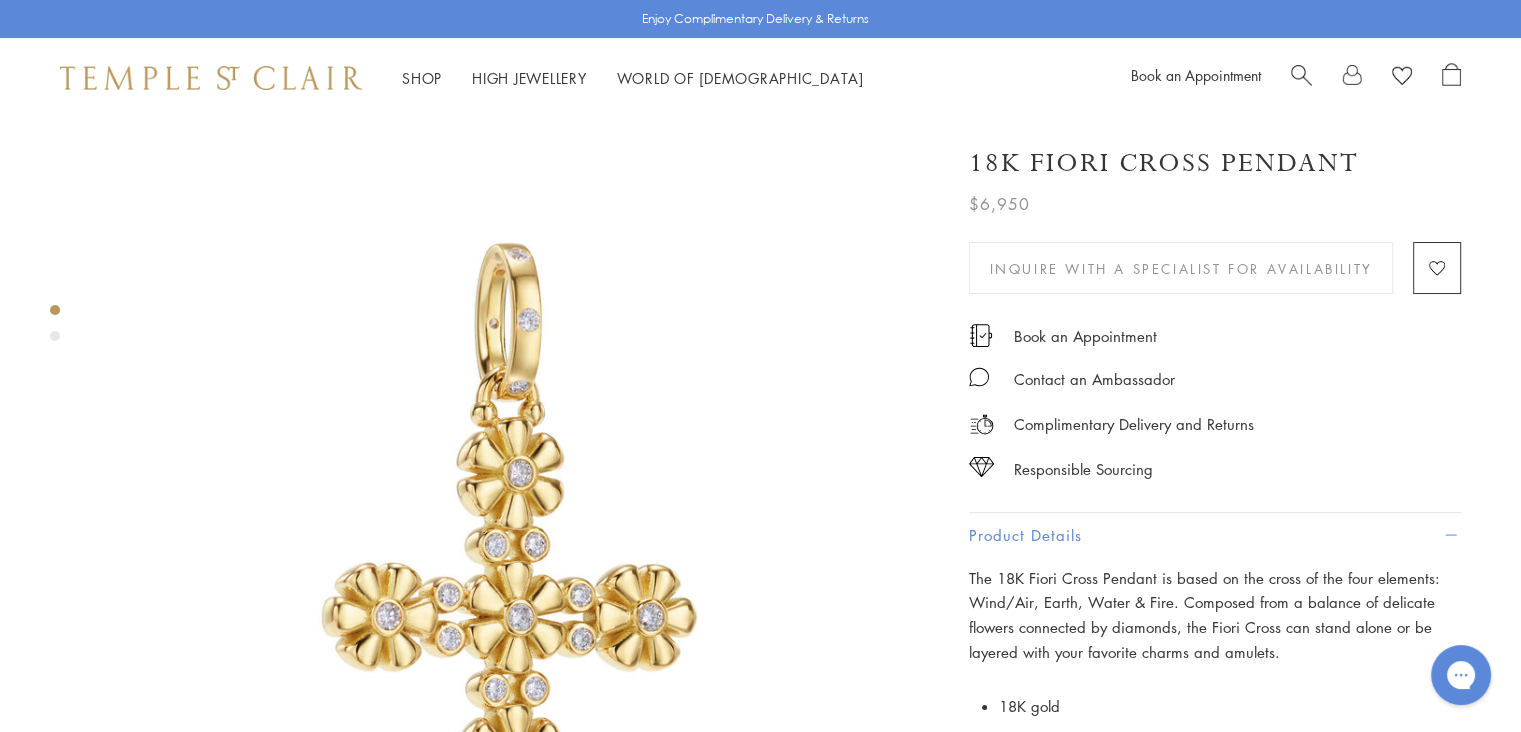 scroll, scrollTop: 100, scrollLeft: 0, axis: vertical 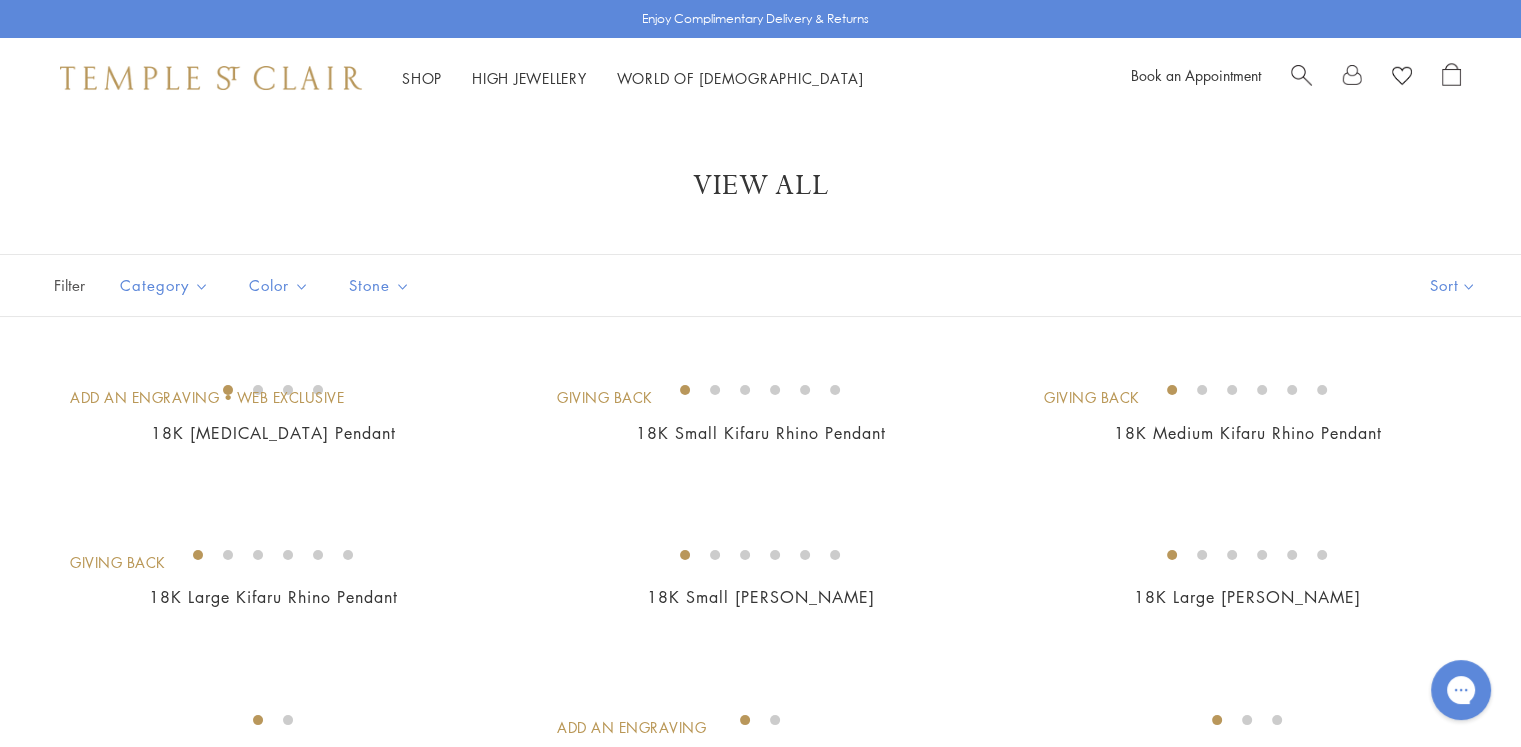 click at bounding box center (1301, 73) 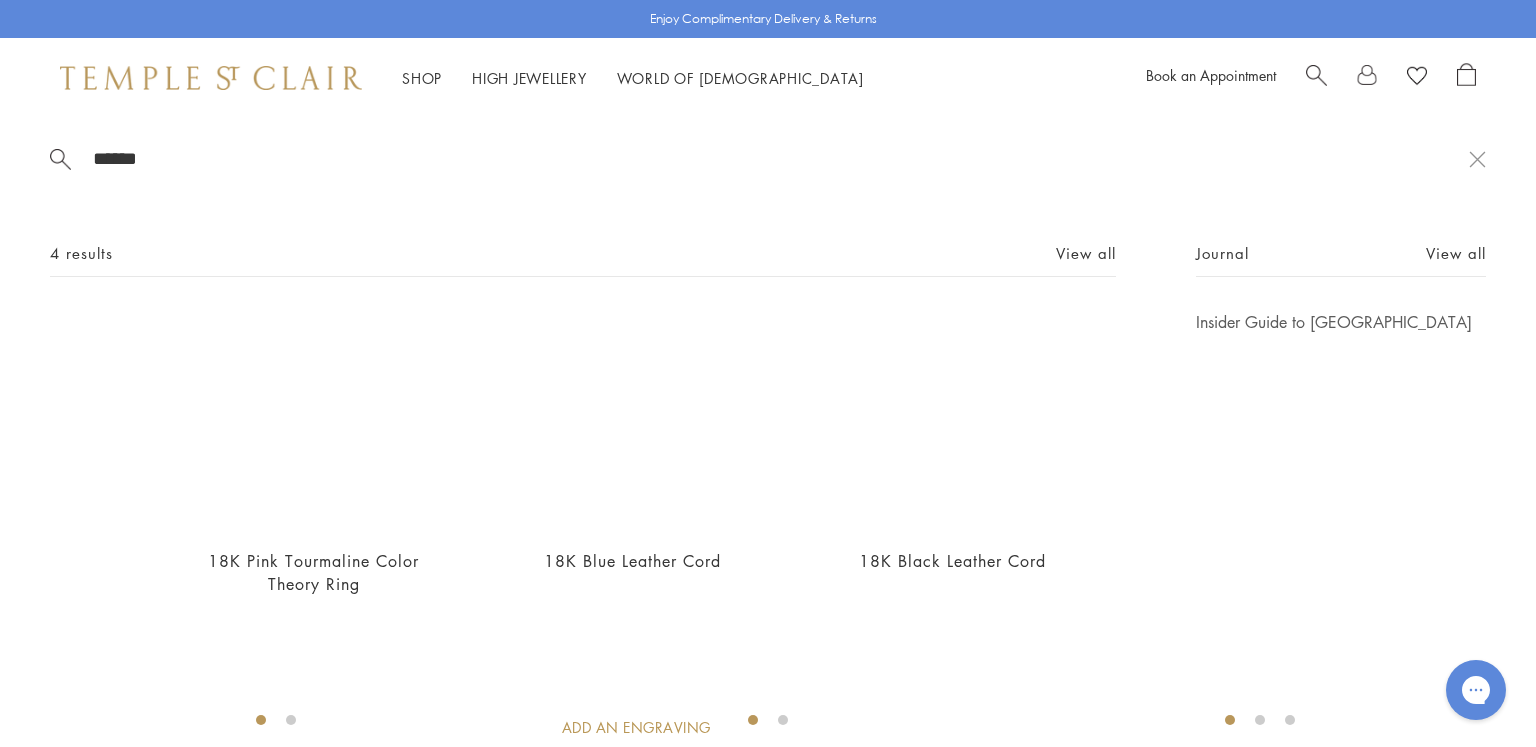 type on "******" 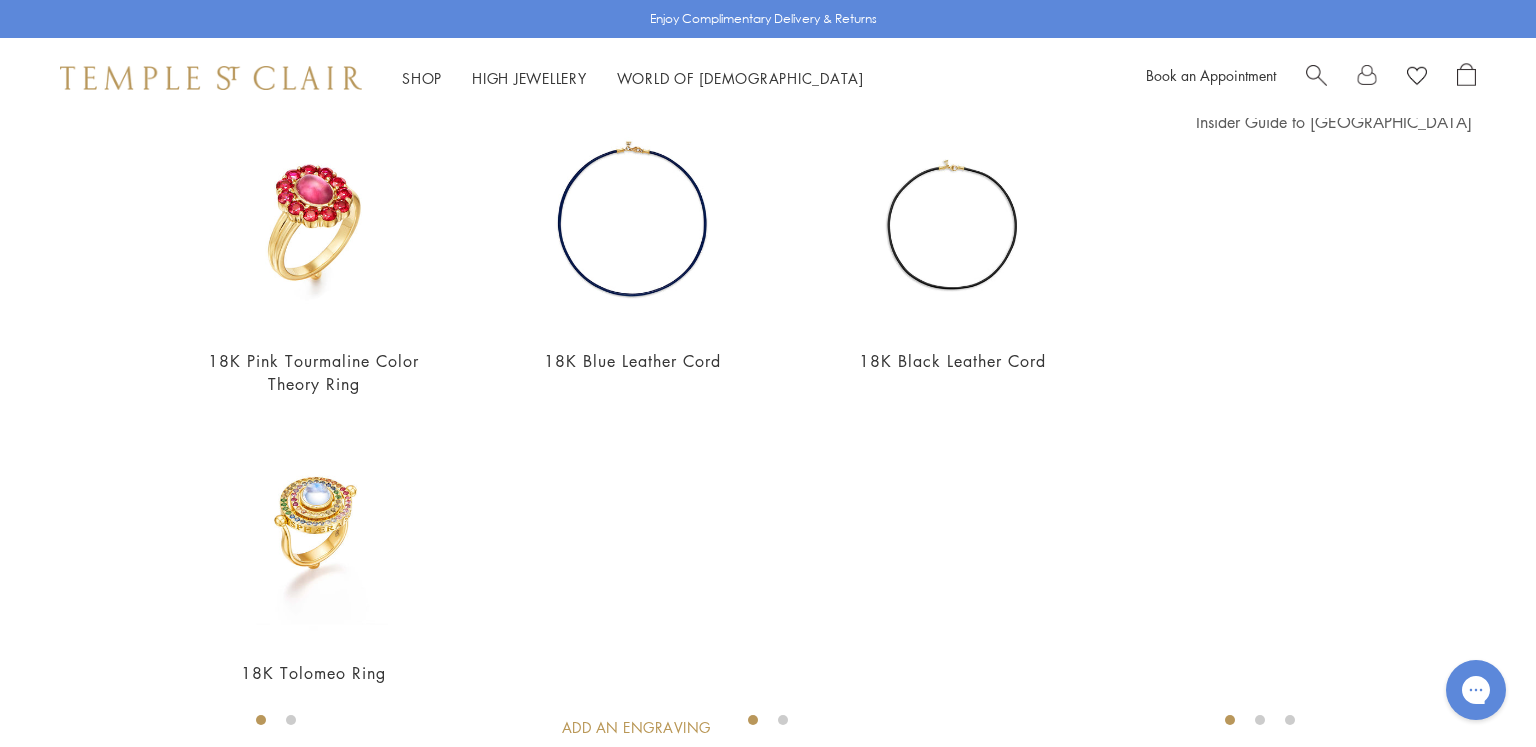 scroll, scrollTop: 285, scrollLeft: 0, axis: vertical 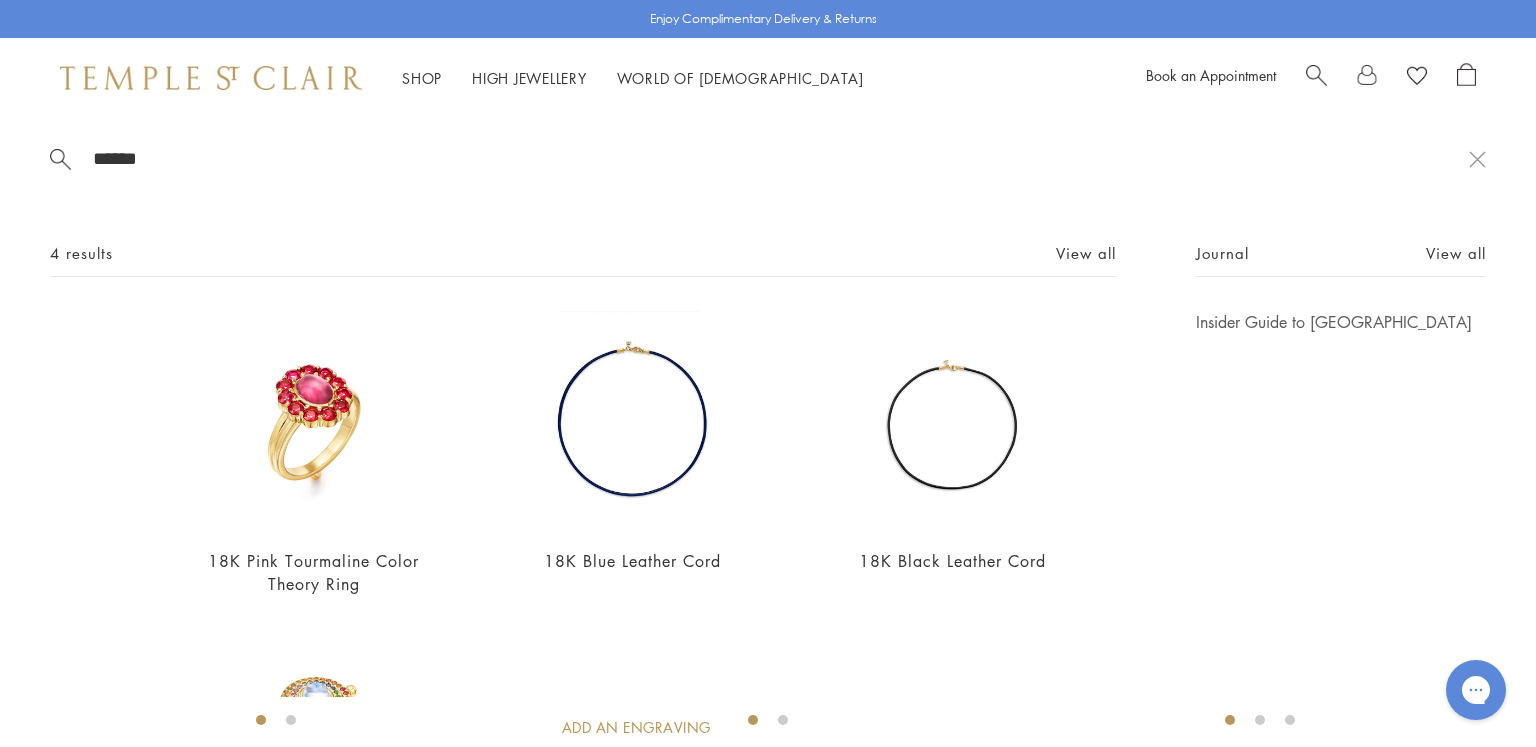 click on "Amulets" at bounding box center (193, 194) 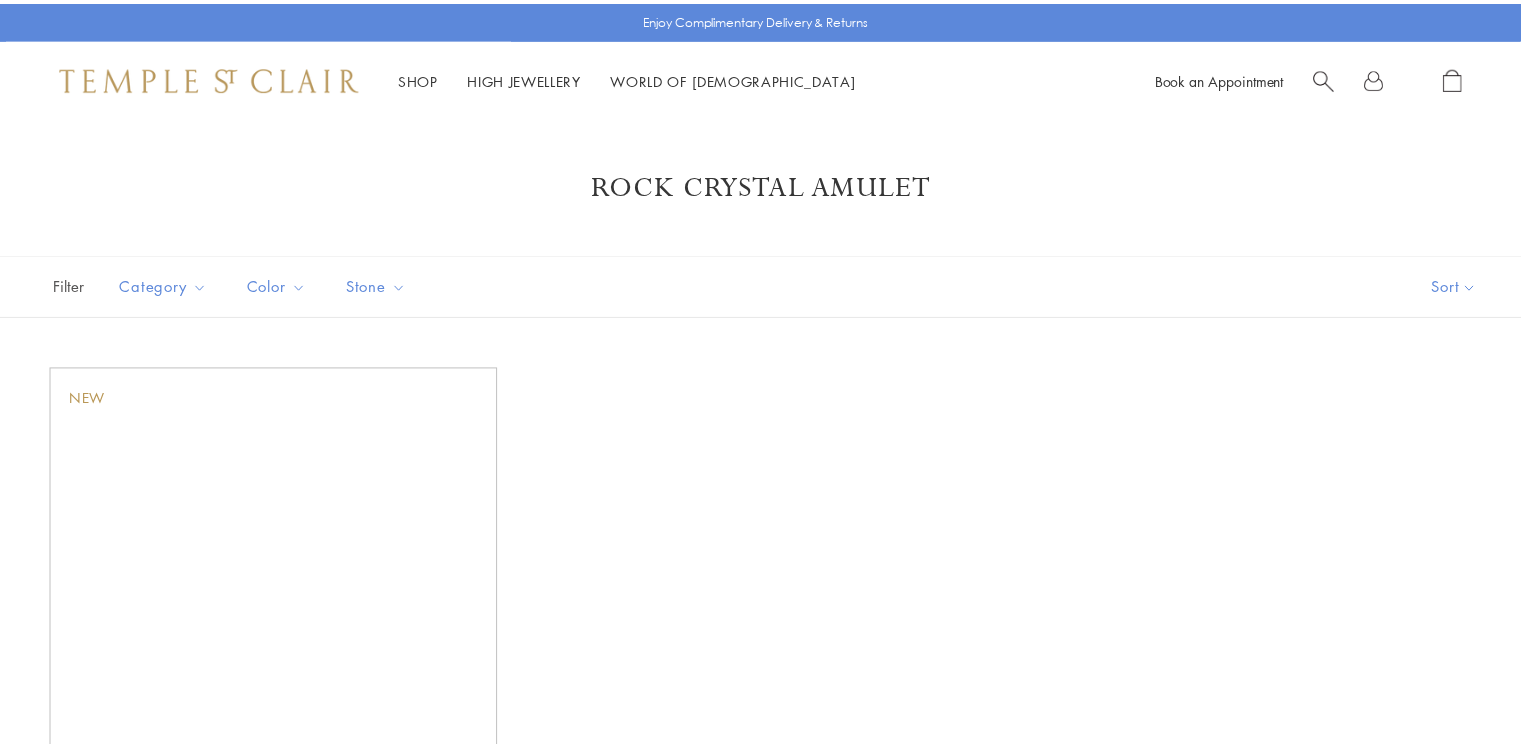 scroll, scrollTop: 0, scrollLeft: 0, axis: both 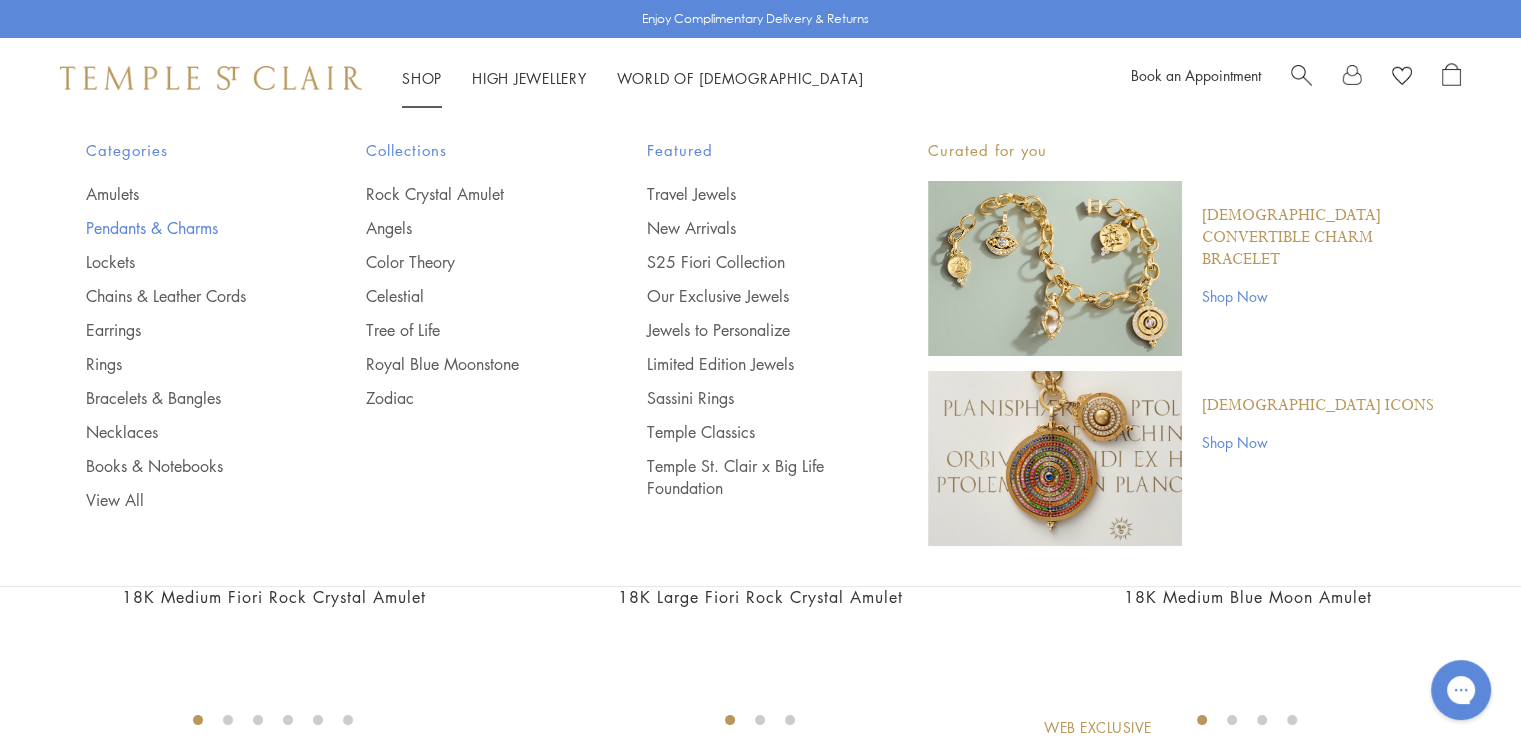 click on "Pendants & Charms" at bounding box center (186, 228) 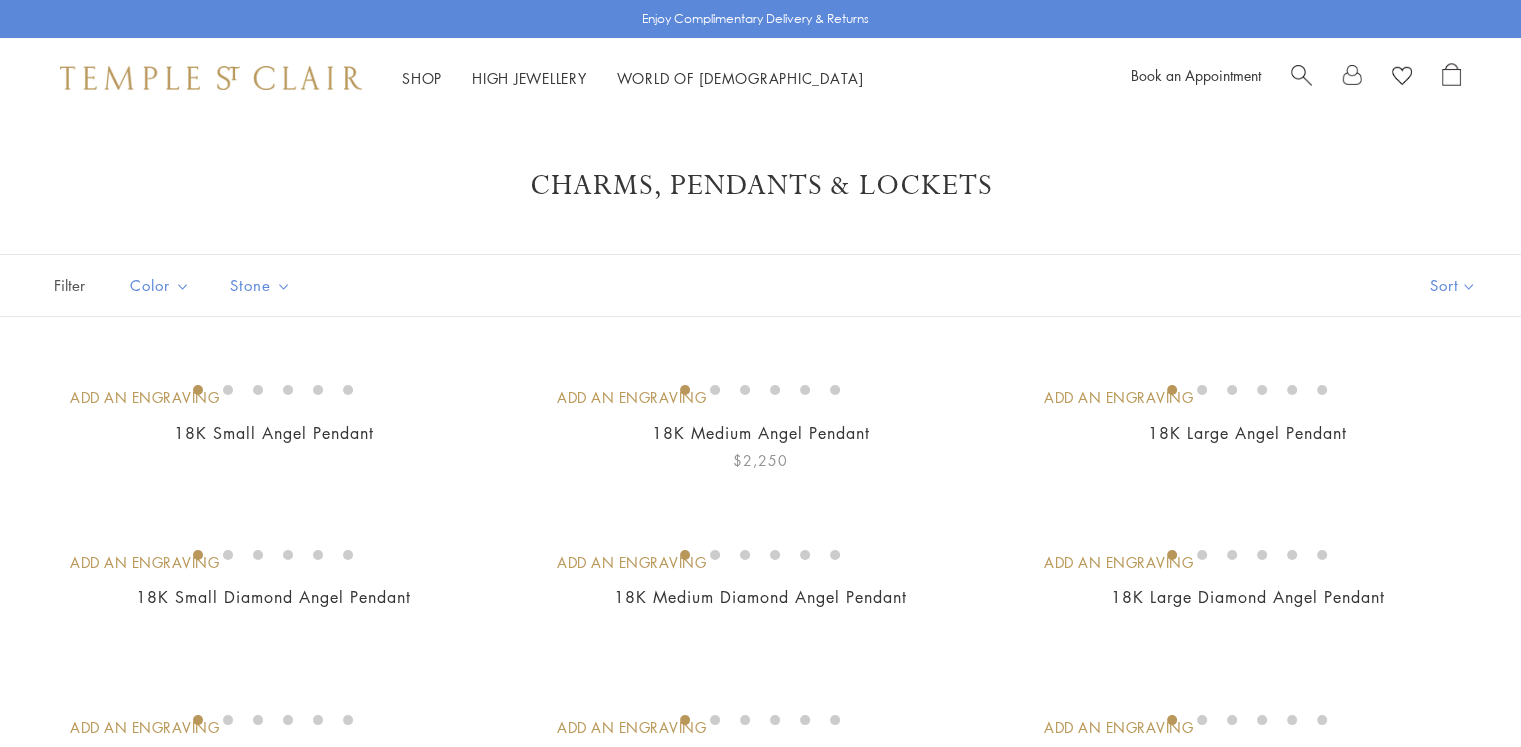 scroll, scrollTop: 0, scrollLeft: 0, axis: both 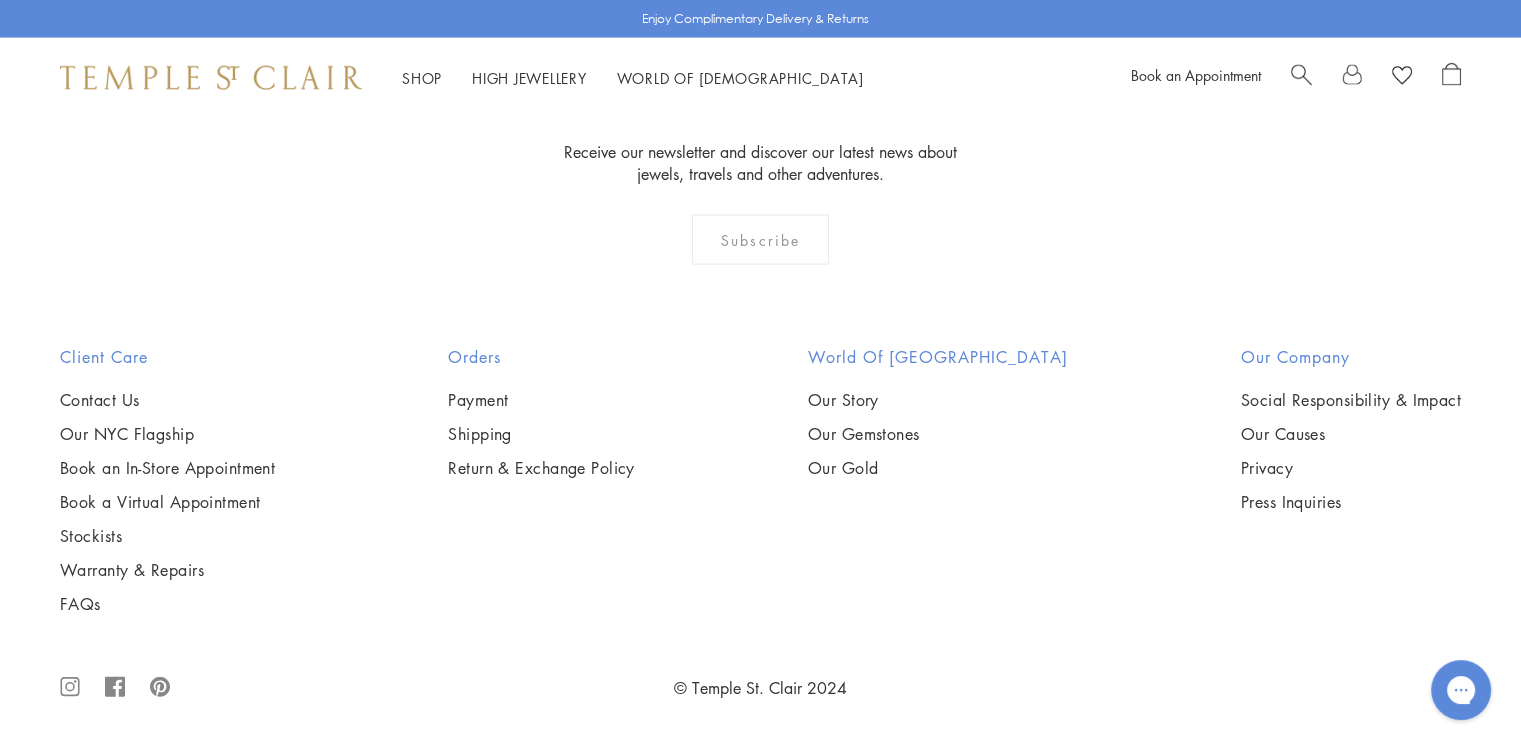 click at bounding box center [0, 0] 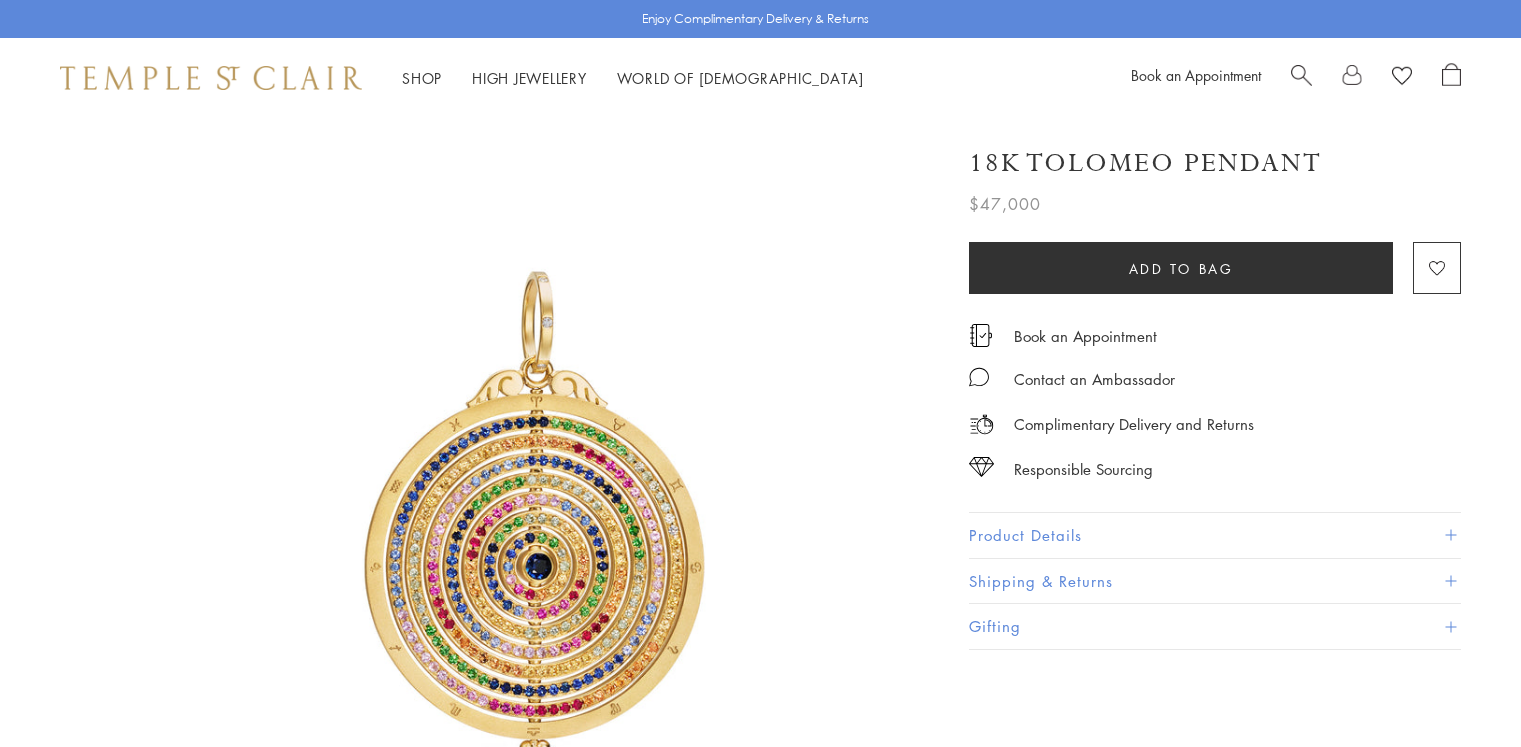 scroll, scrollTop: 0, scrollLeft: 0, axis: both 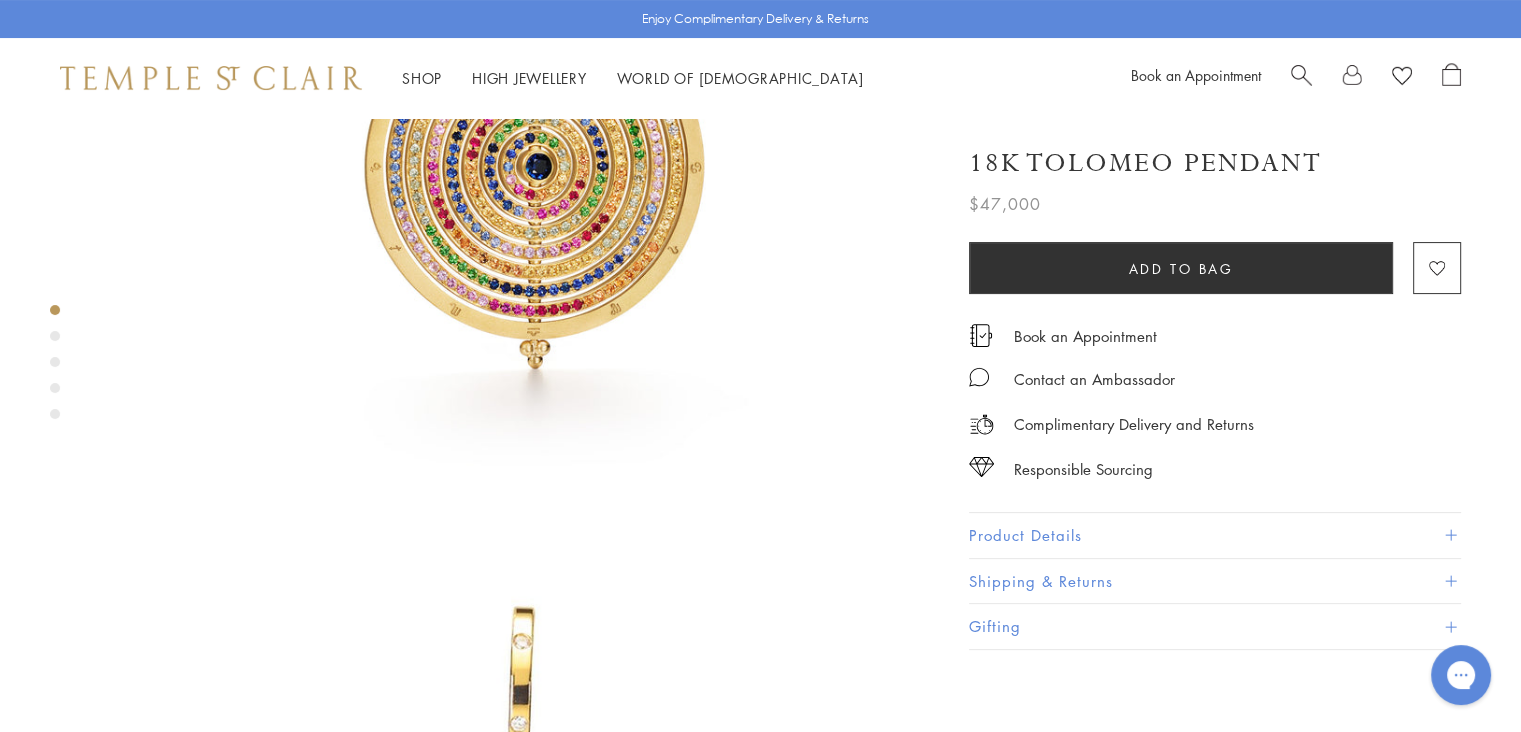 click on "Product Details" at bounding box center (1215, 535) 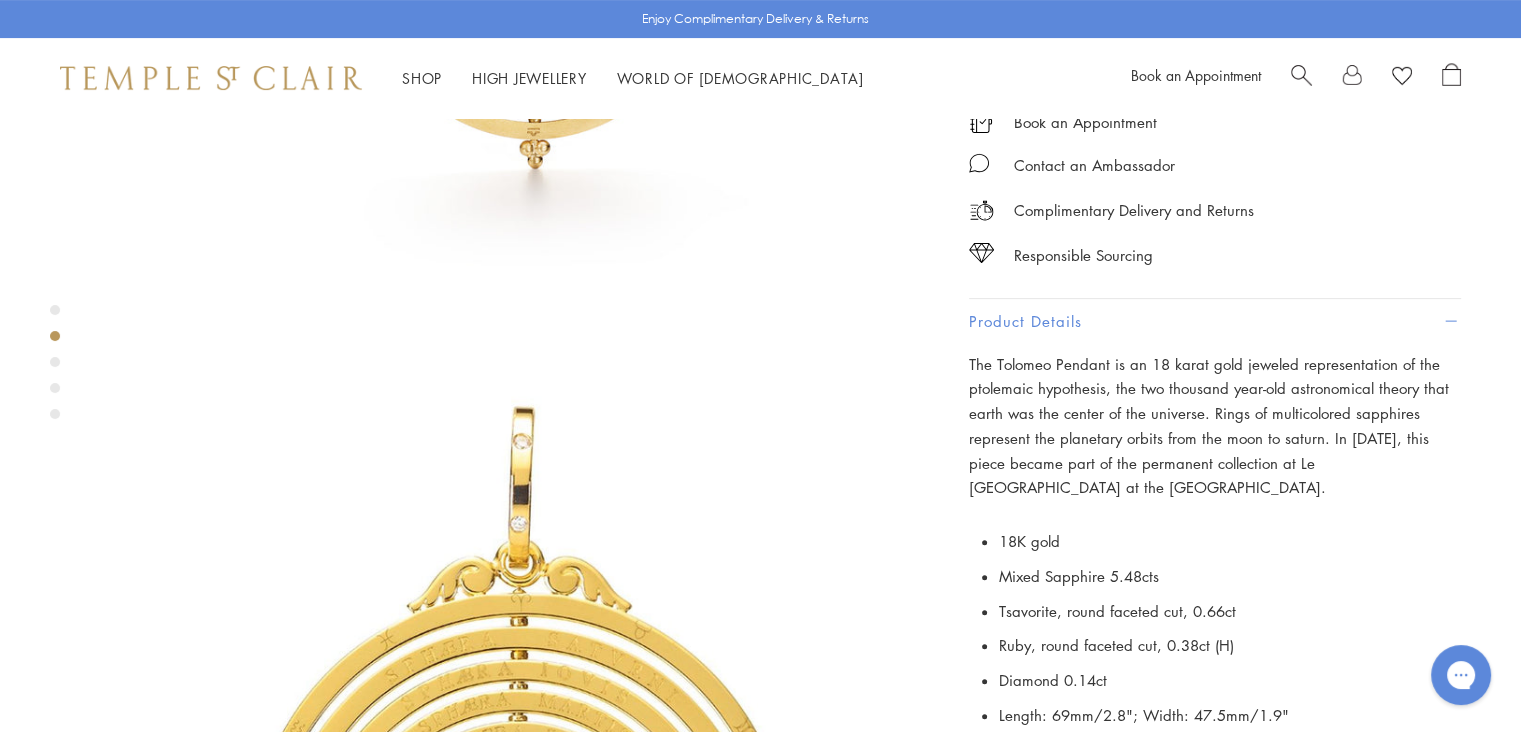 scroll, scrollTop: 800, scrollLeft: 0, axis: vertical 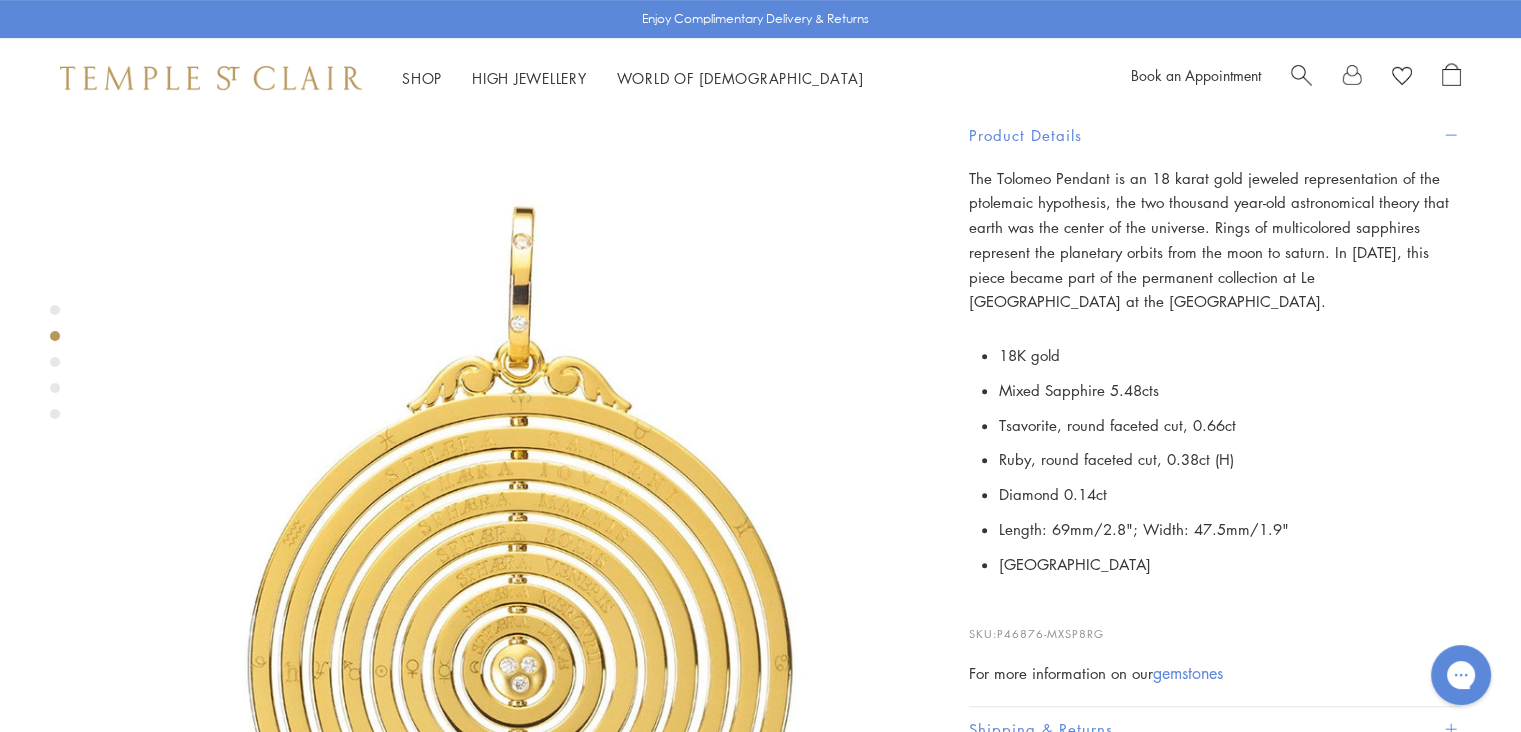 click at bounding box center (520, 1480) 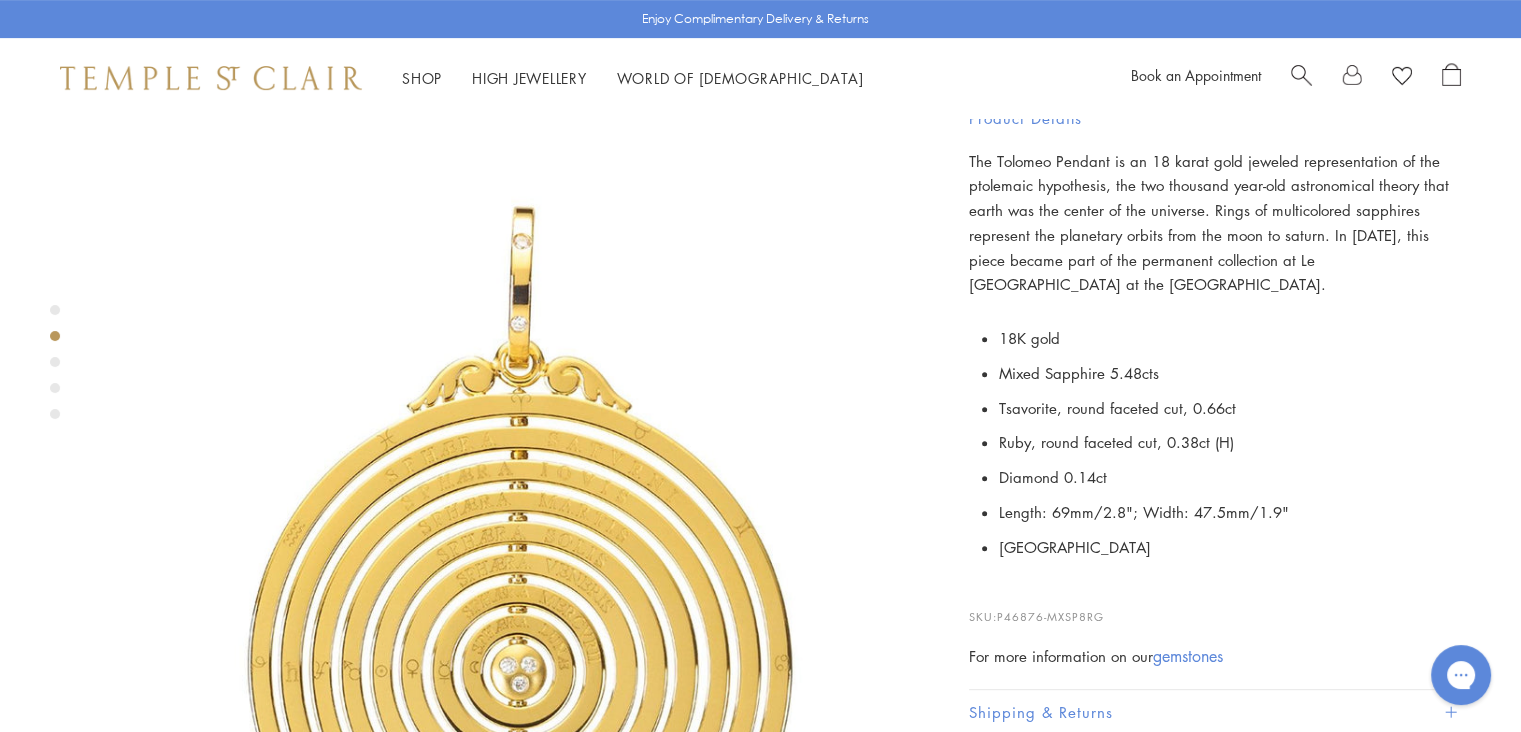 scroll, scrollTop: 1000, scrollLeft: 0, axis: vertical 